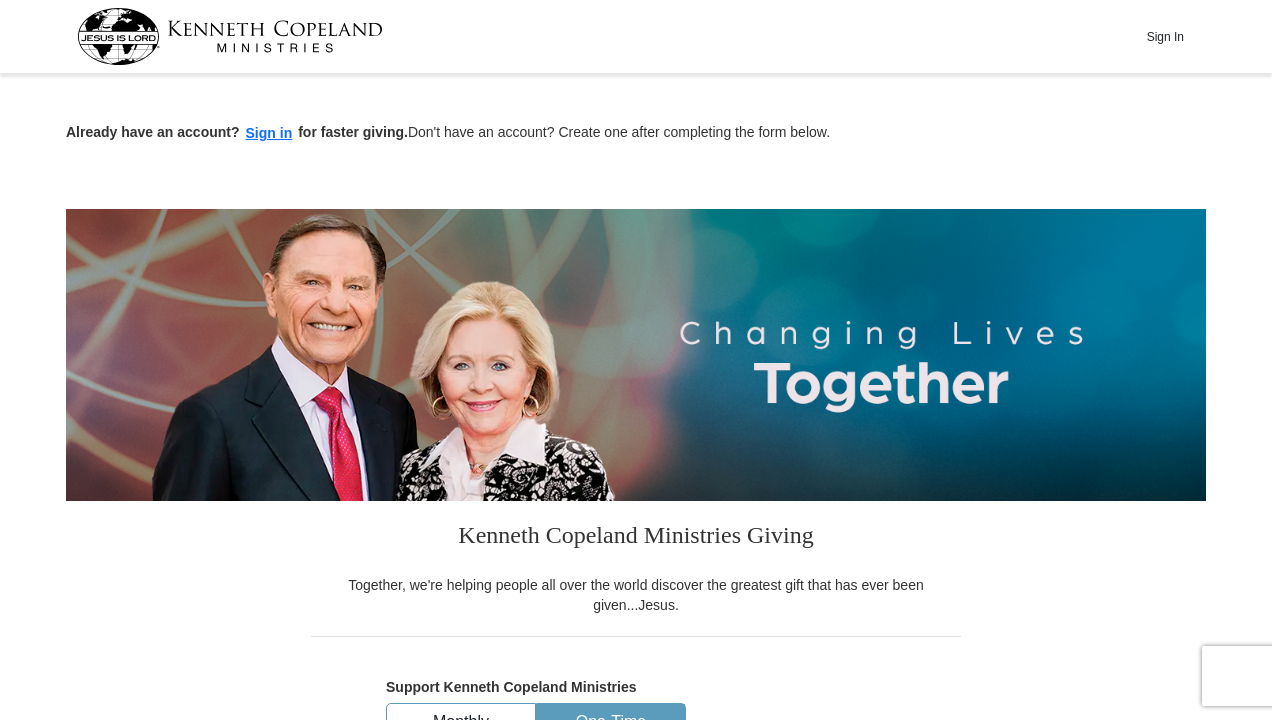 scroll, scrollTop: 523, scrollLeft: 0, axis: vertical 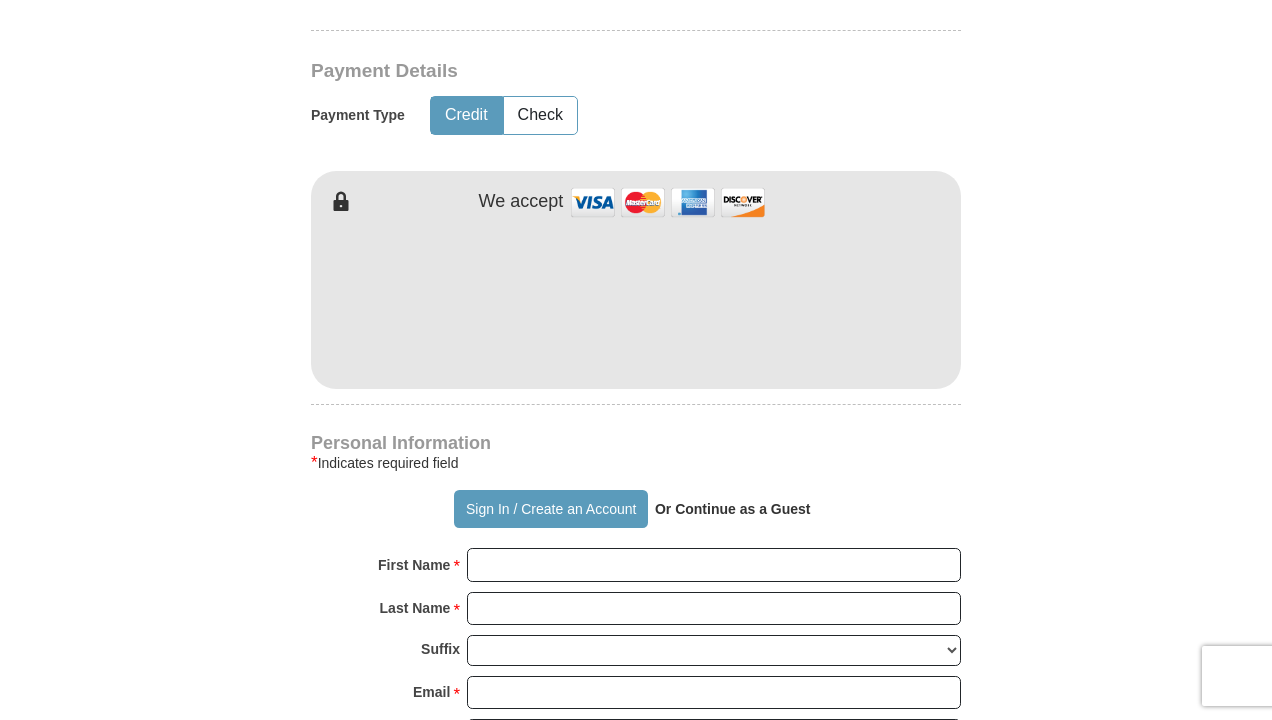 type on "10.00" 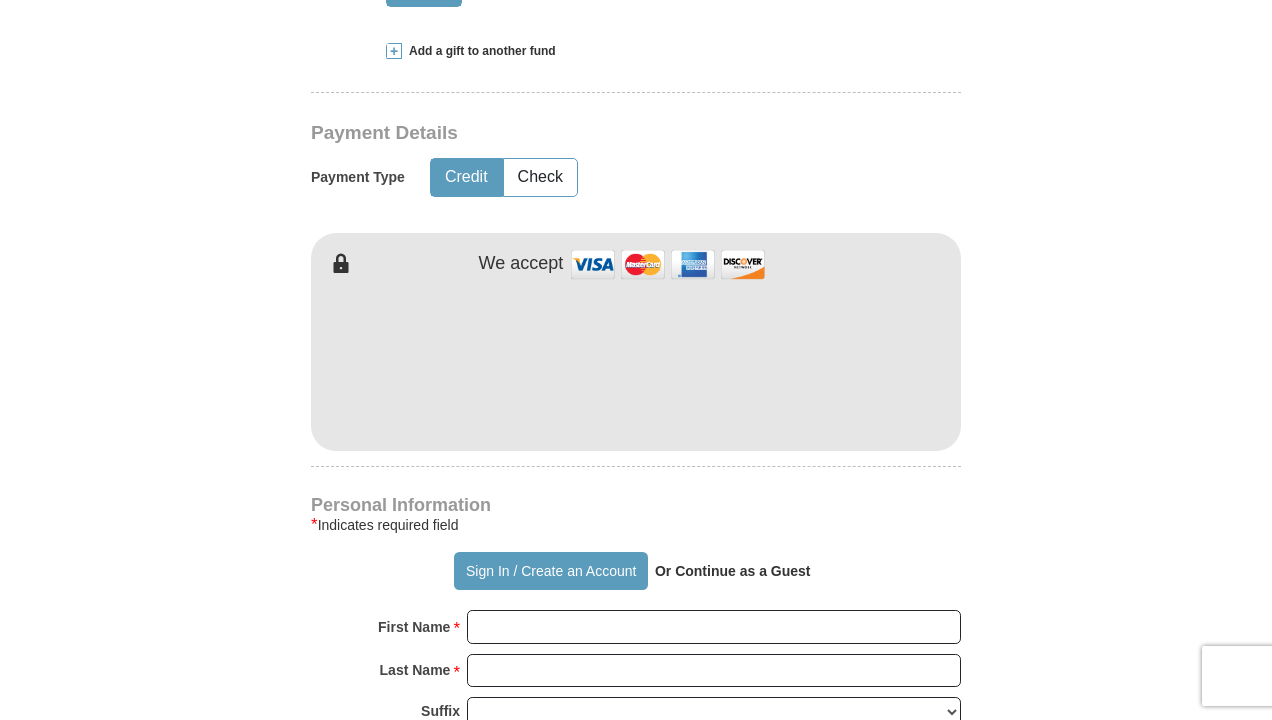 scroll, scrollTop: 898, scrollLeft: 0, axis: vertical 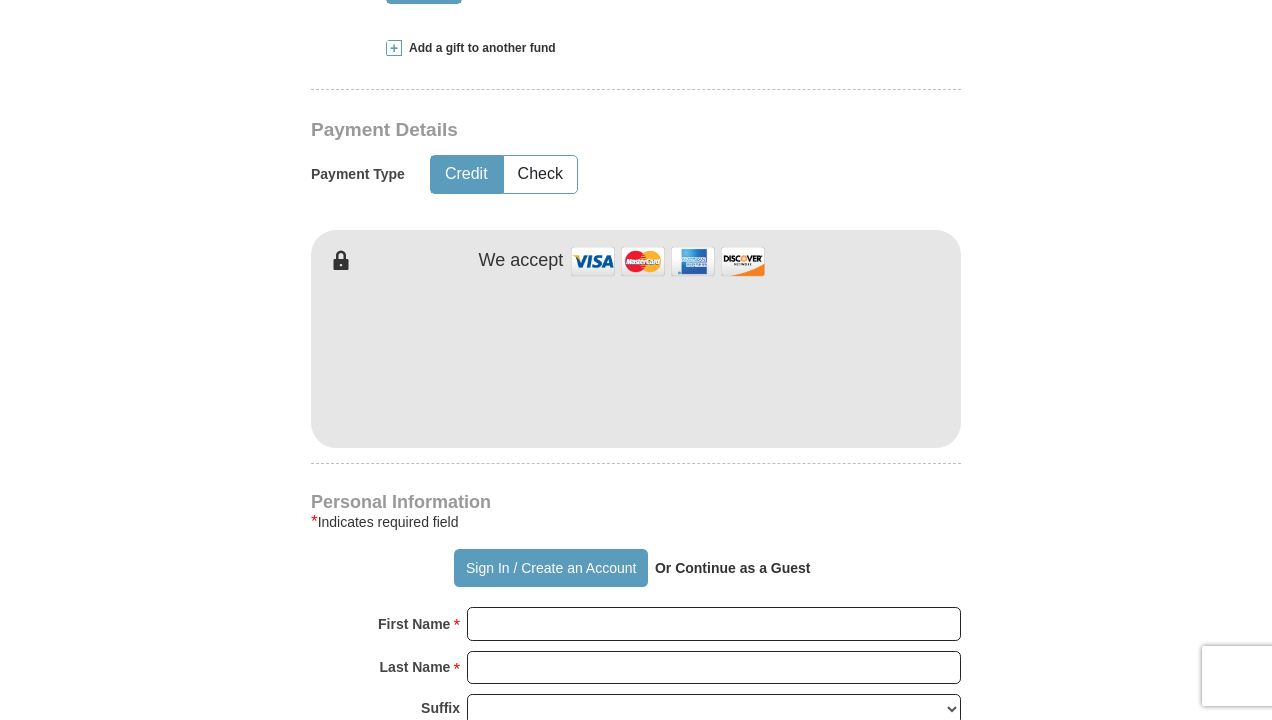 click at bounding box center (668, 261) 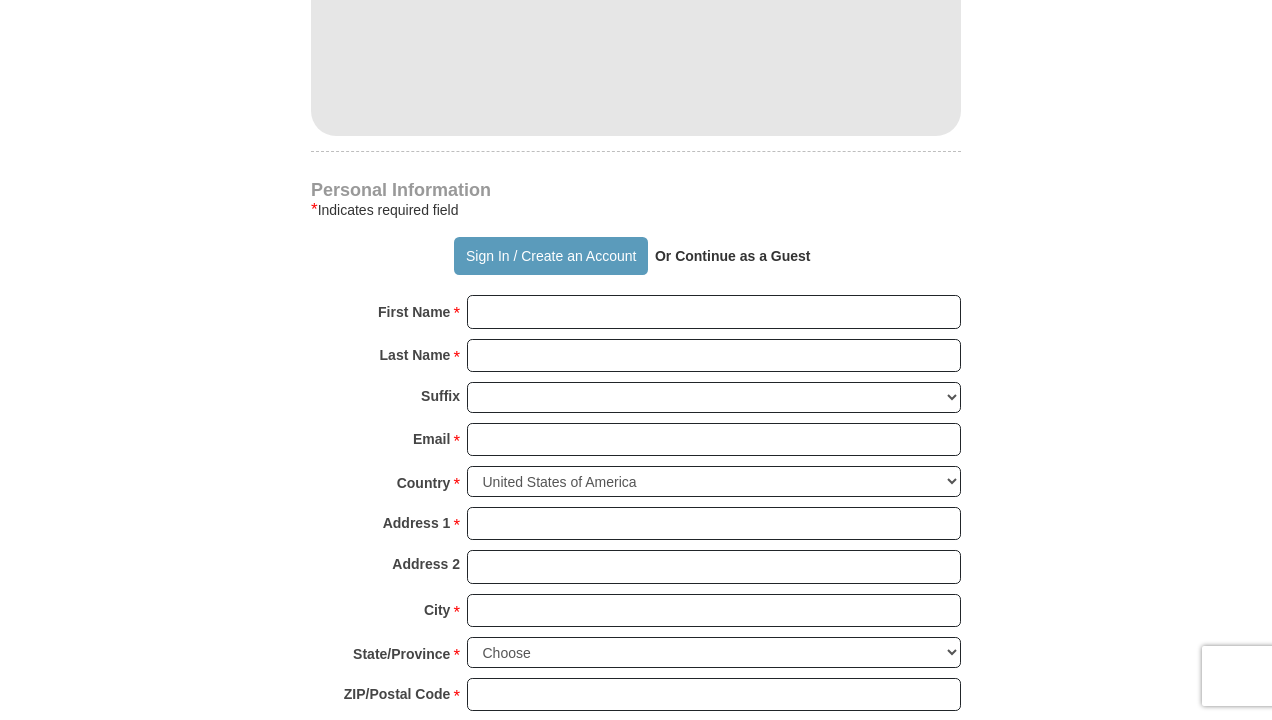 scroll, scrollTop: 1237, scrollLeft: 0, axis: vertical 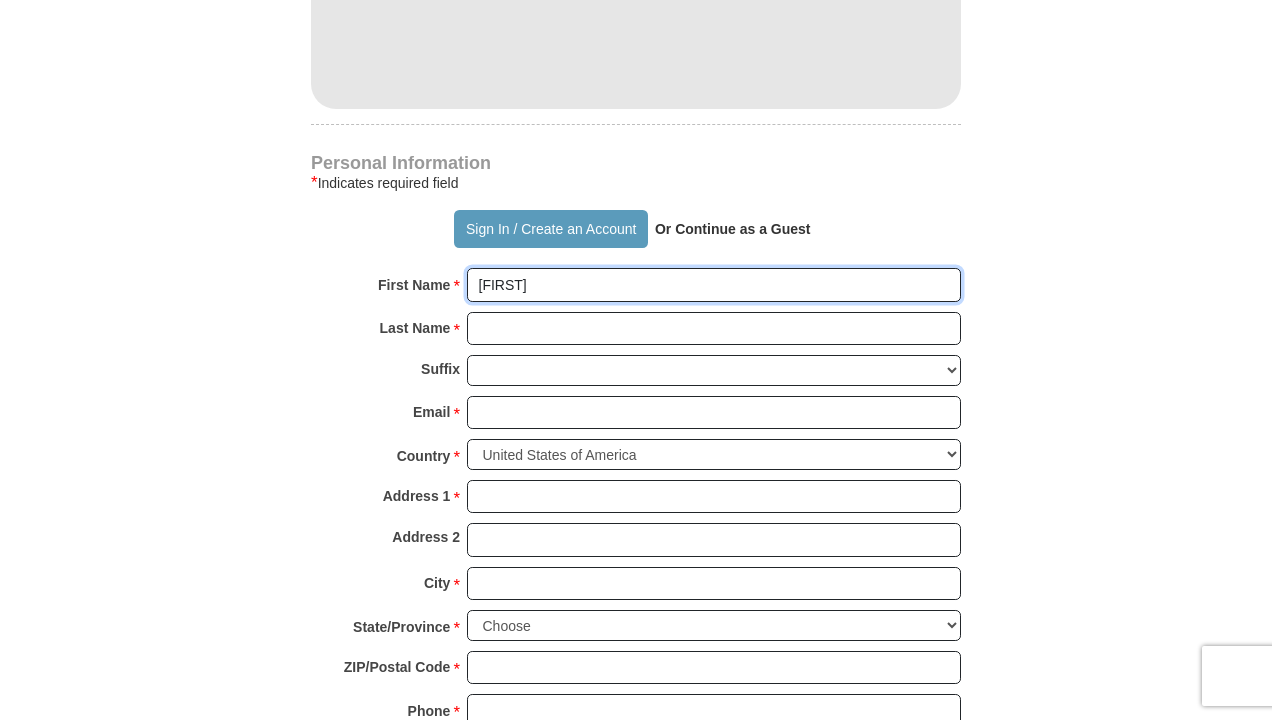 type on "[FIRST]" 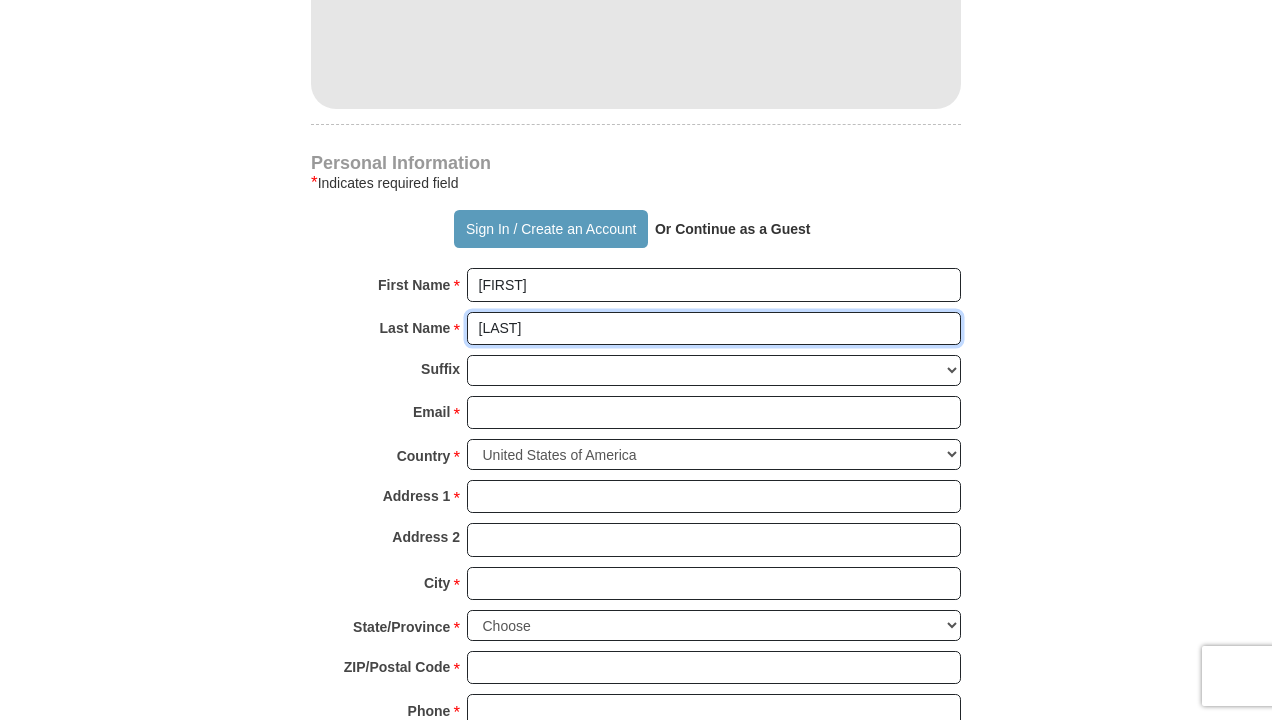 type on "[LAST]" 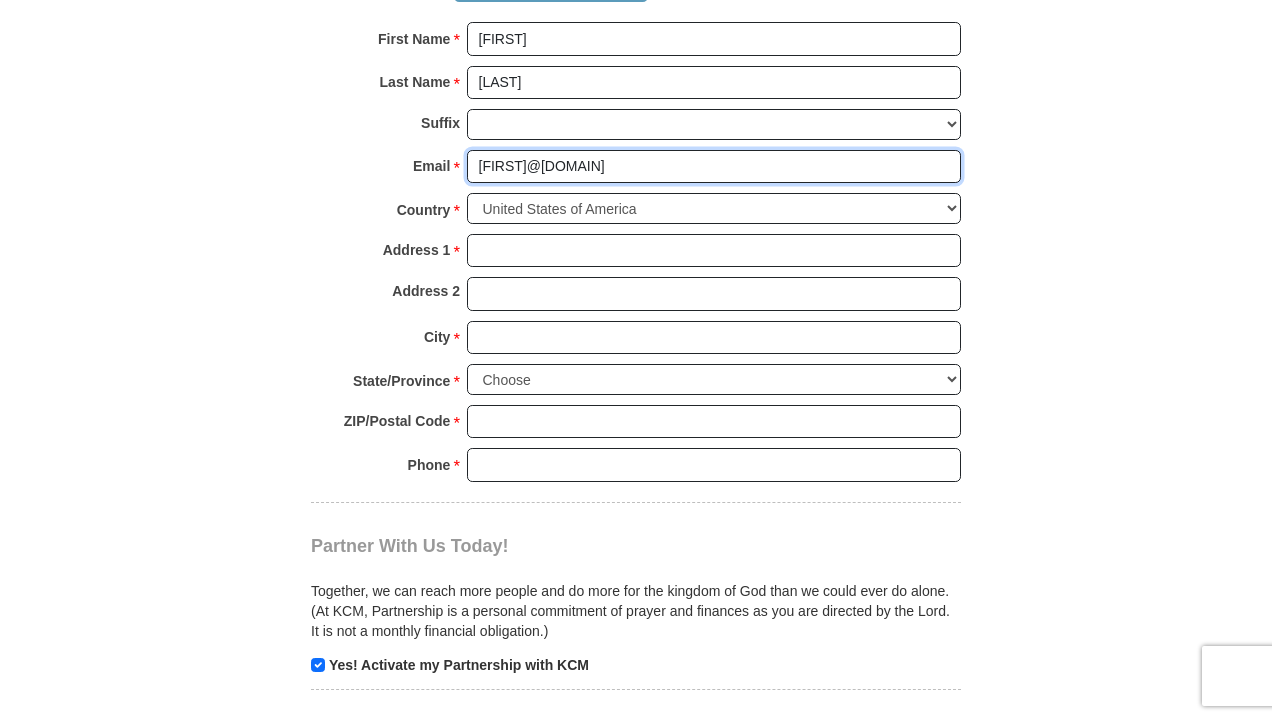 scroll, scrollTop: 1491, scrollLeft: 0, axis: vertical 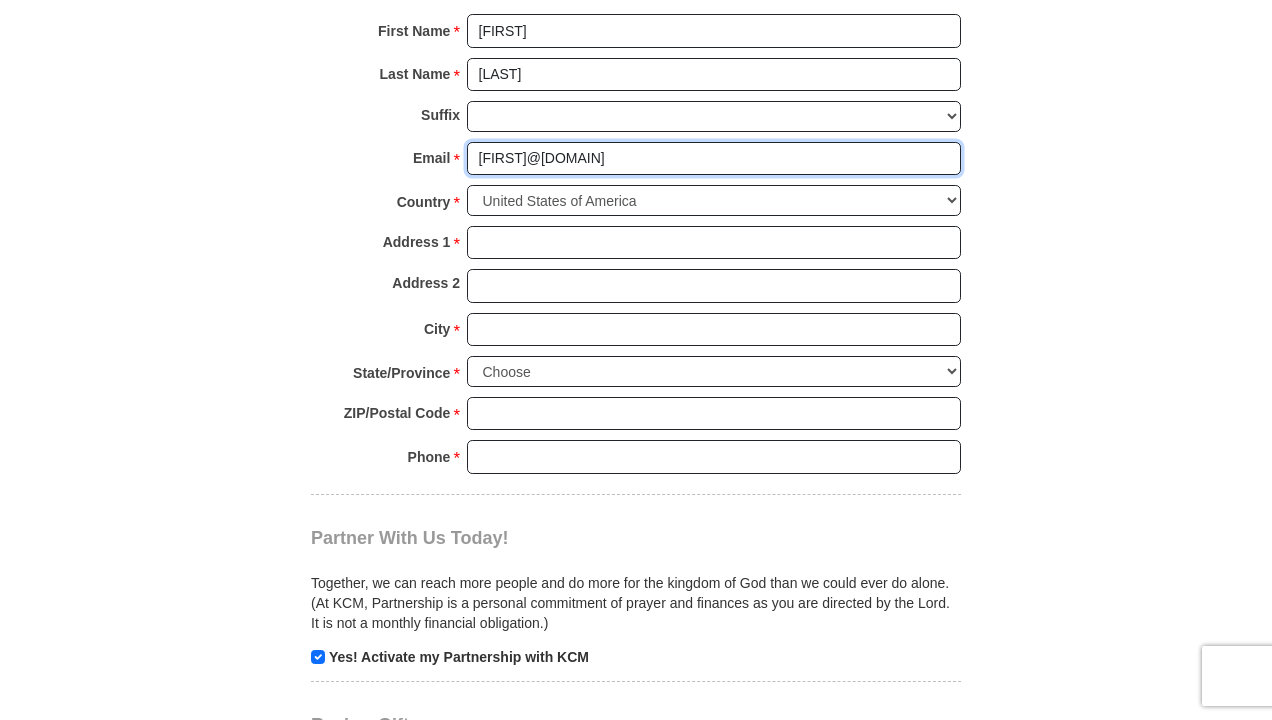 type on "[EMAIL]" 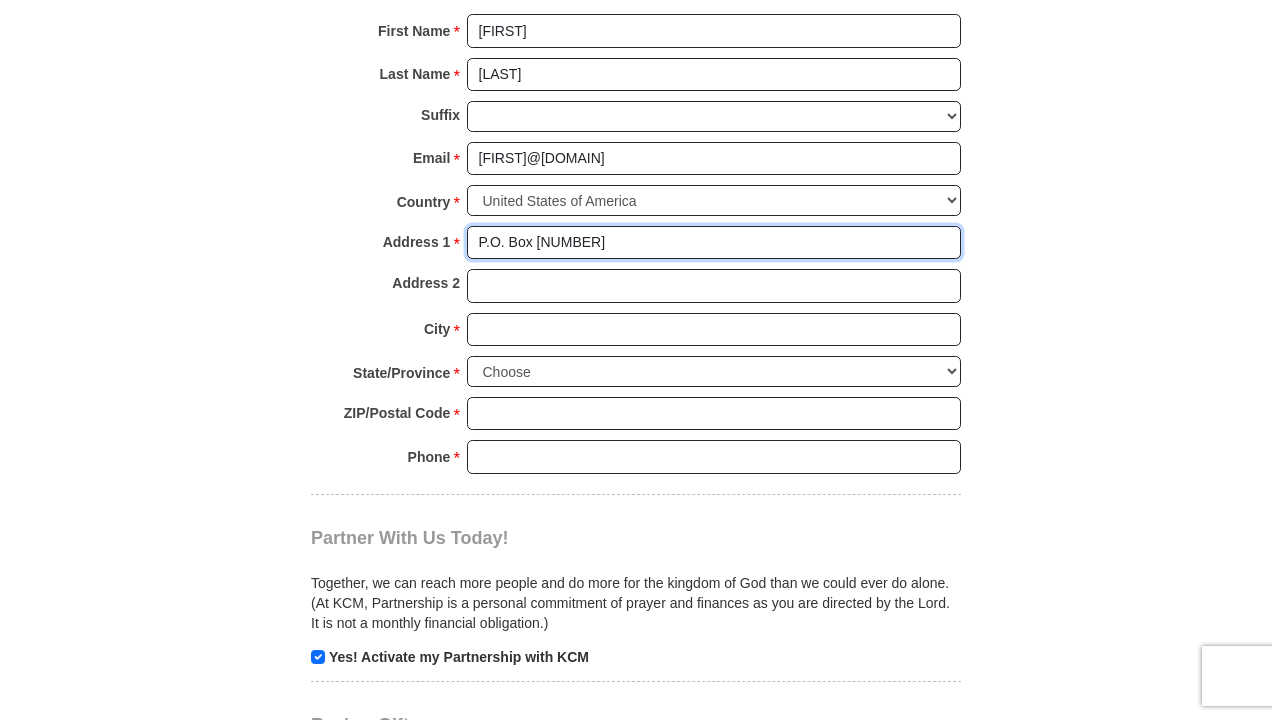 type on "[P.O. BOX]" 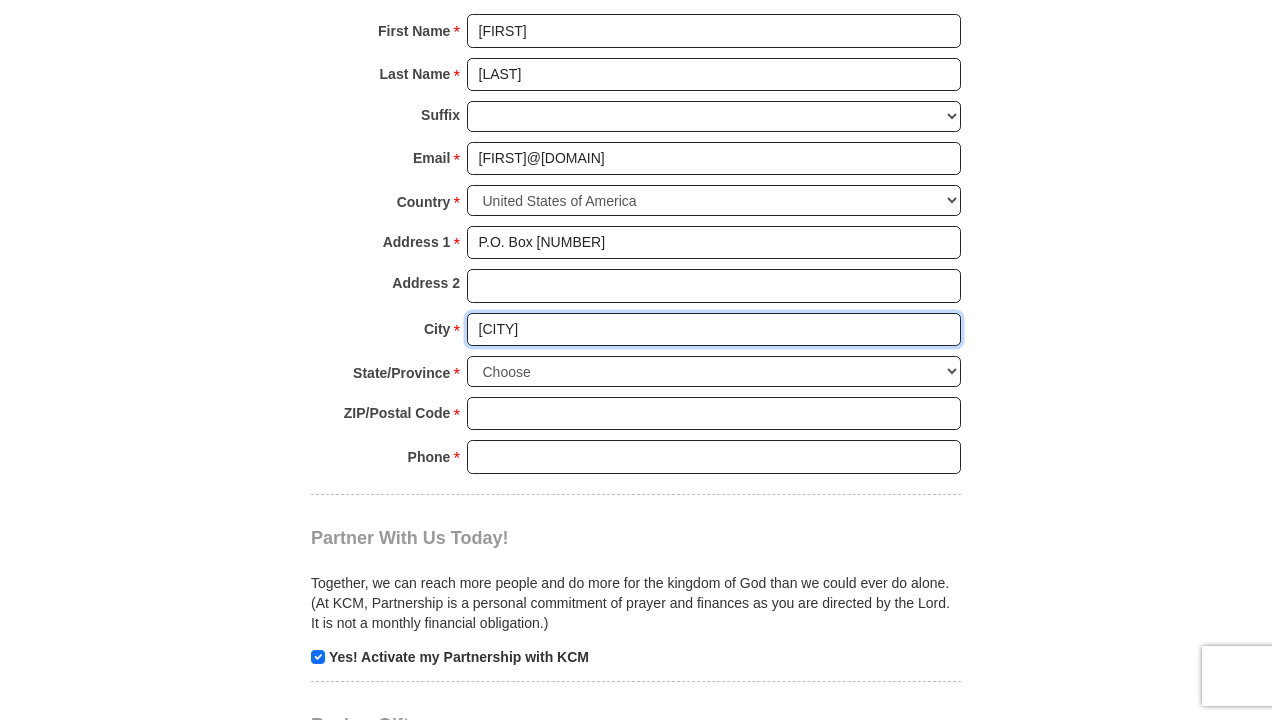 type on "[CITY]" 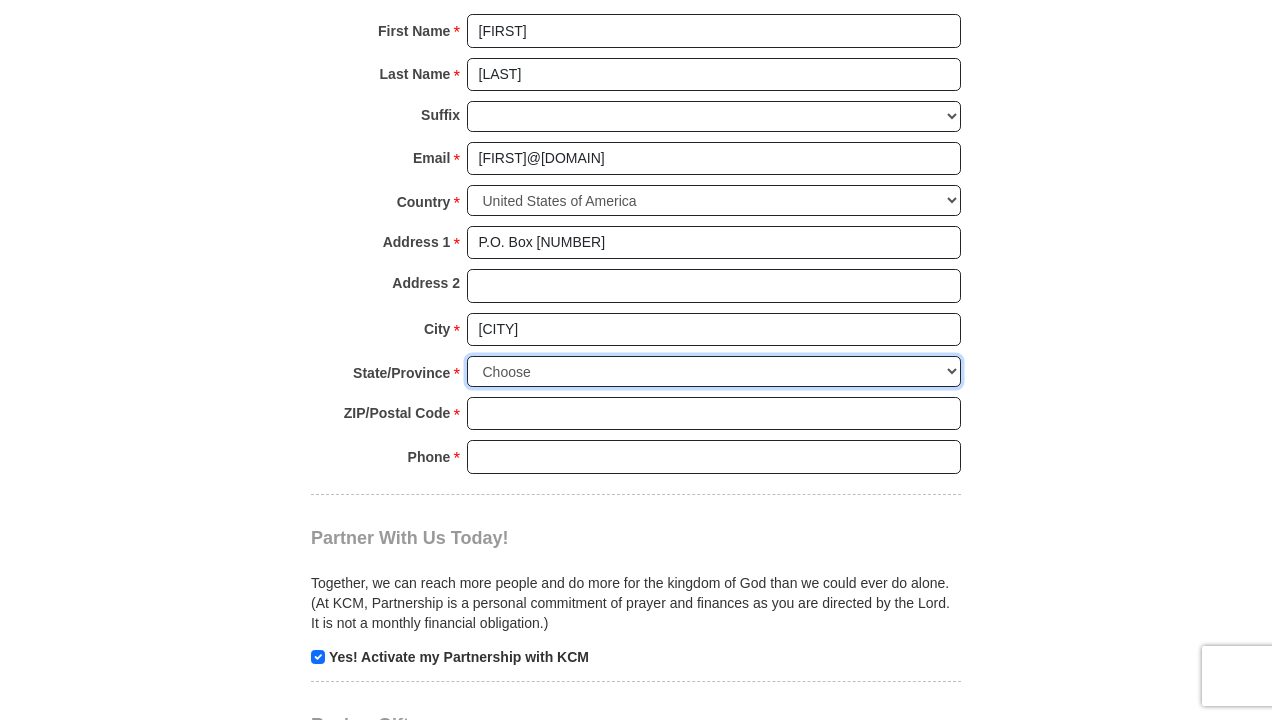 select on "OR" 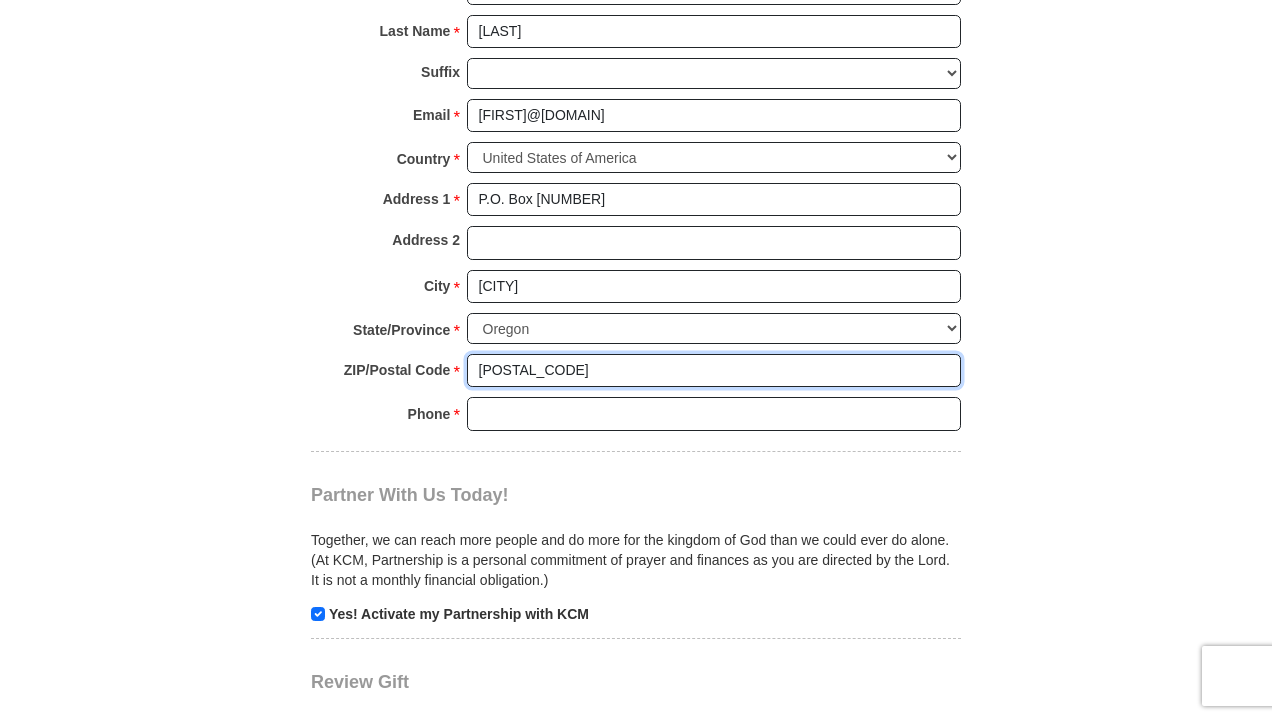 scroll, scrollTop: 1555, scrollLeft: 0, axis: vertical 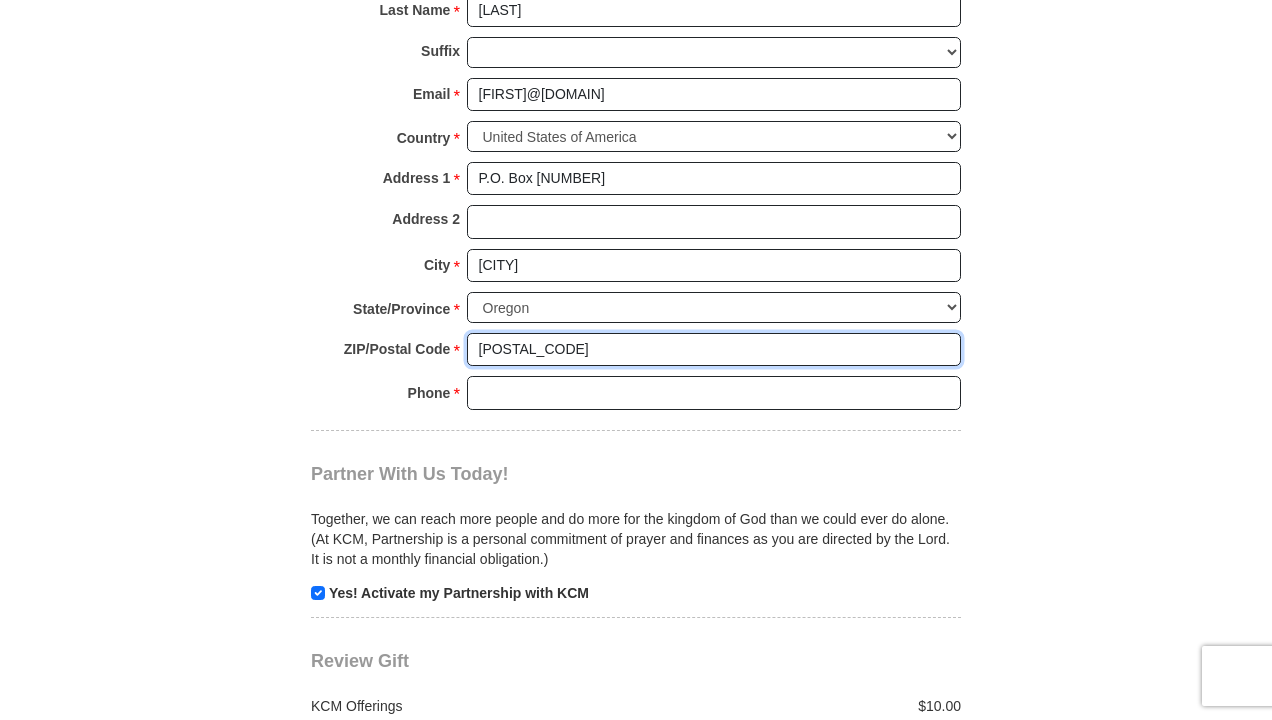 type on "[POSTAL CODE]" 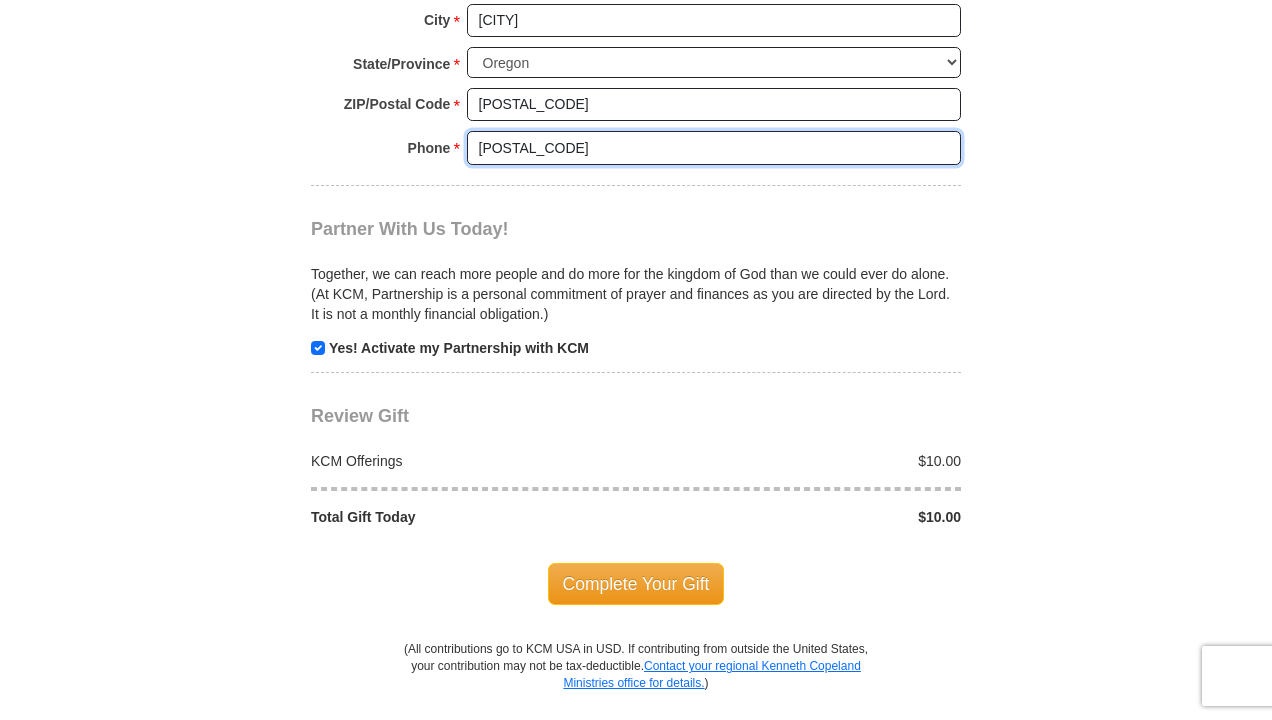 scroll, scrollTop: 1804, scrollLeft: 0, axis: vertical 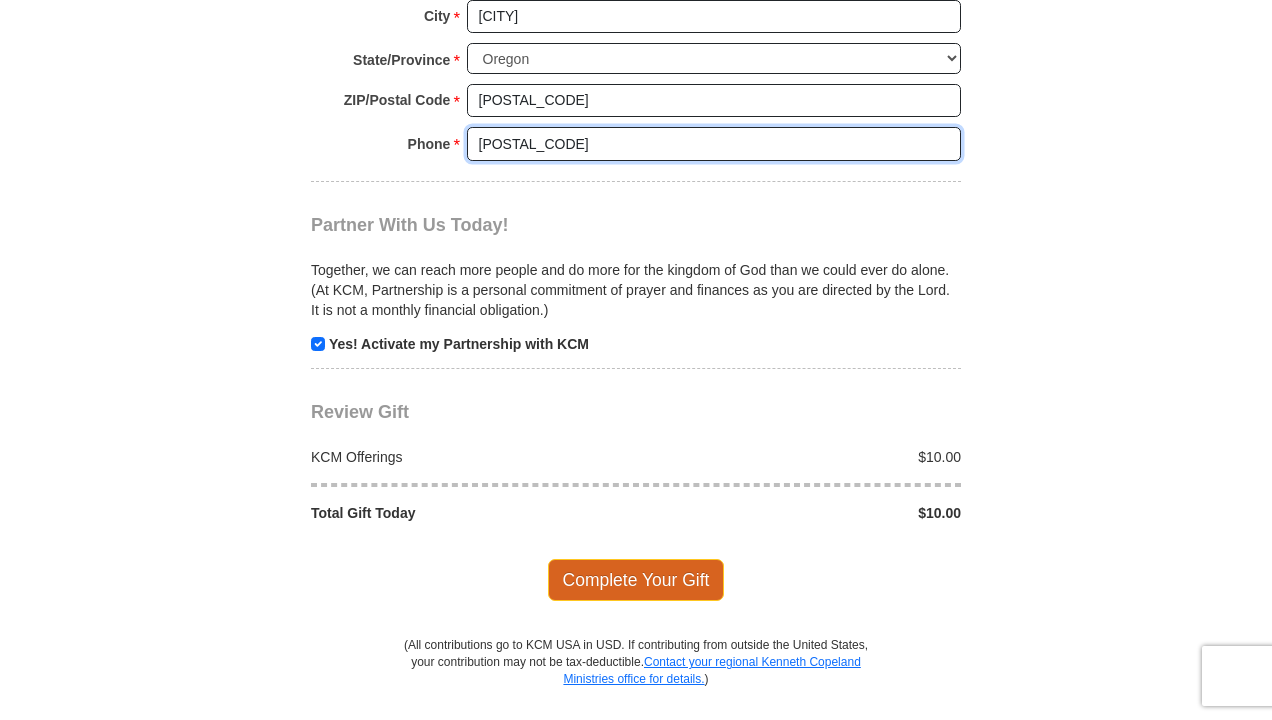 type on "[PHONE]" 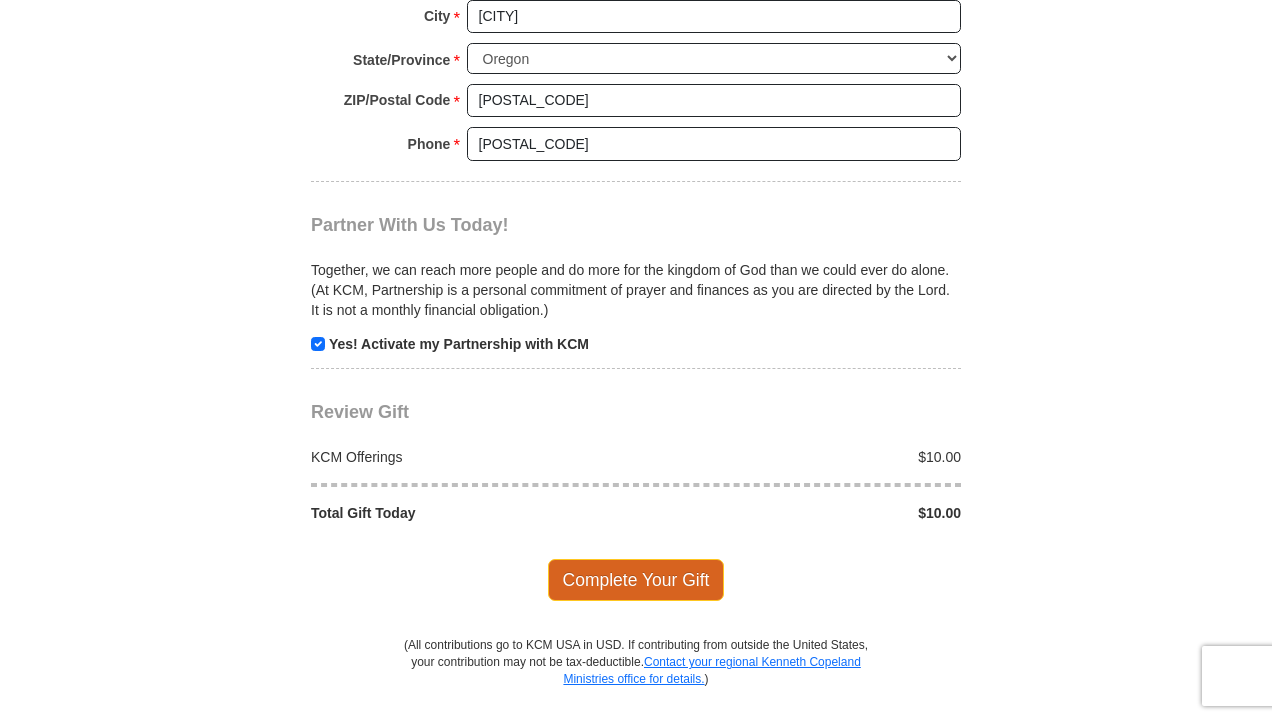 click on "Complete Your Gift" at bounding box center (636, 580) 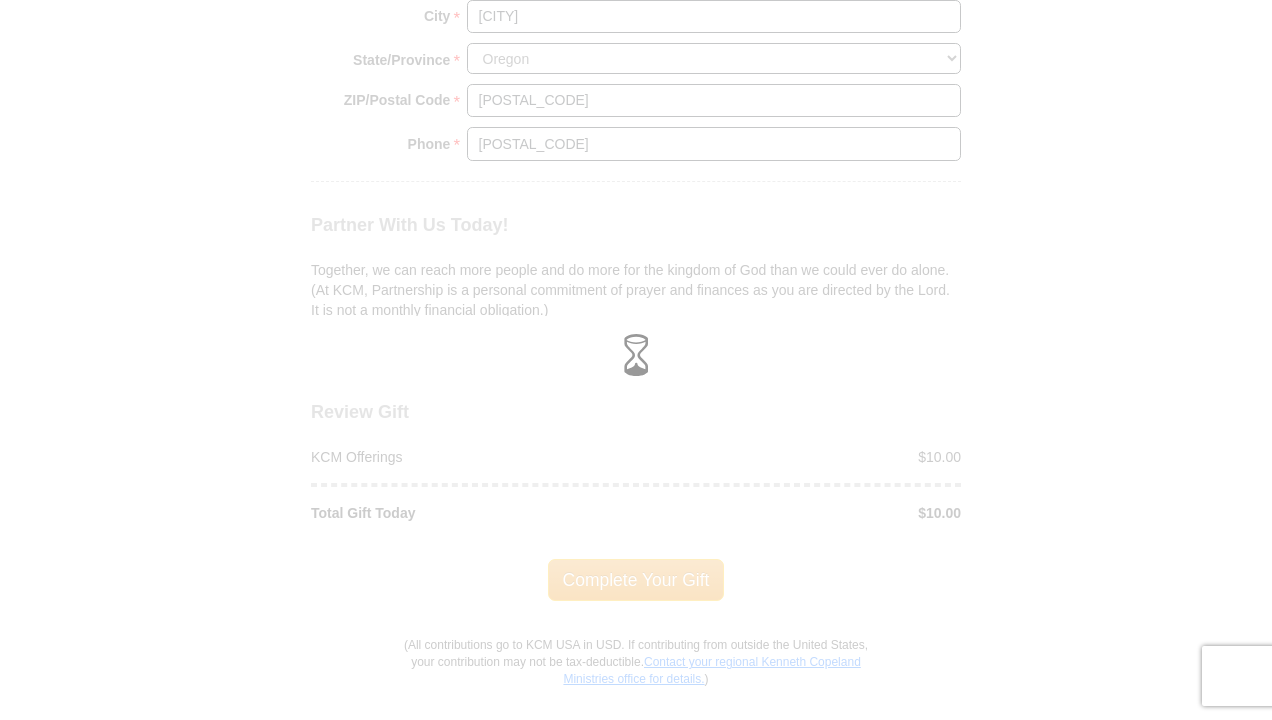 click at bounding box center [636, 356] 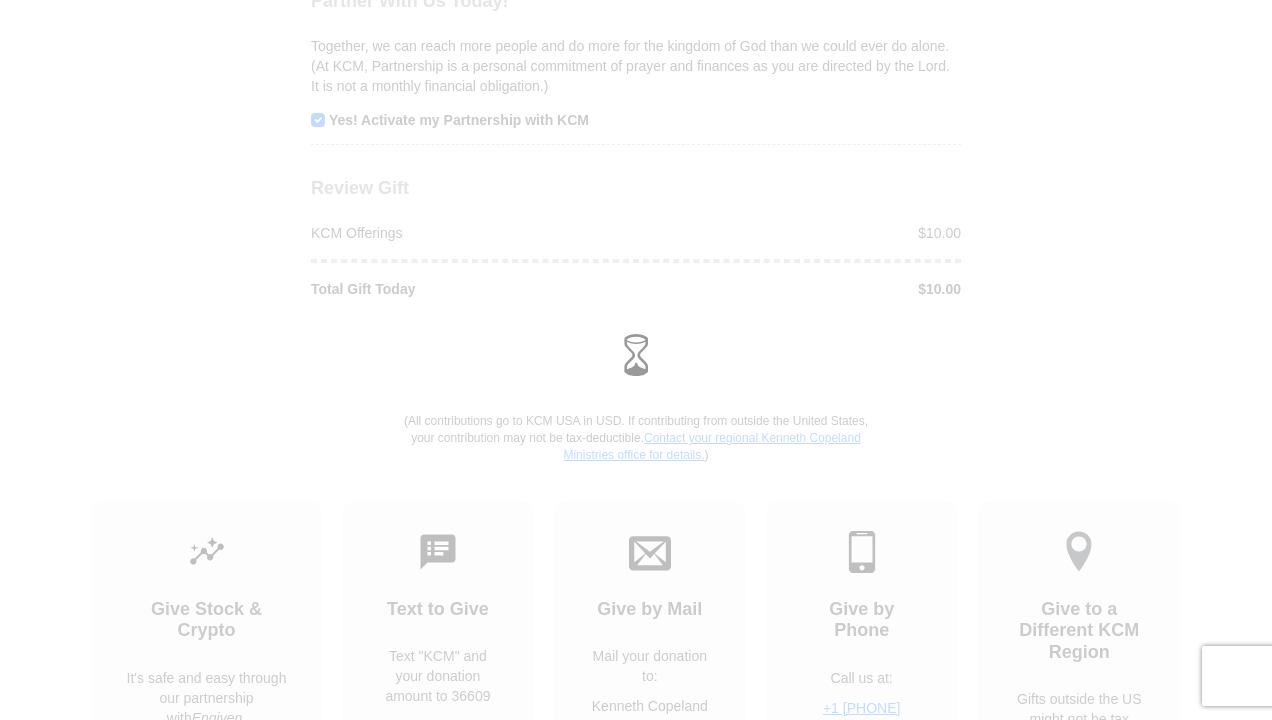 scroll, scrollTop: 2026, scrollLeft: 0, axis: vertical 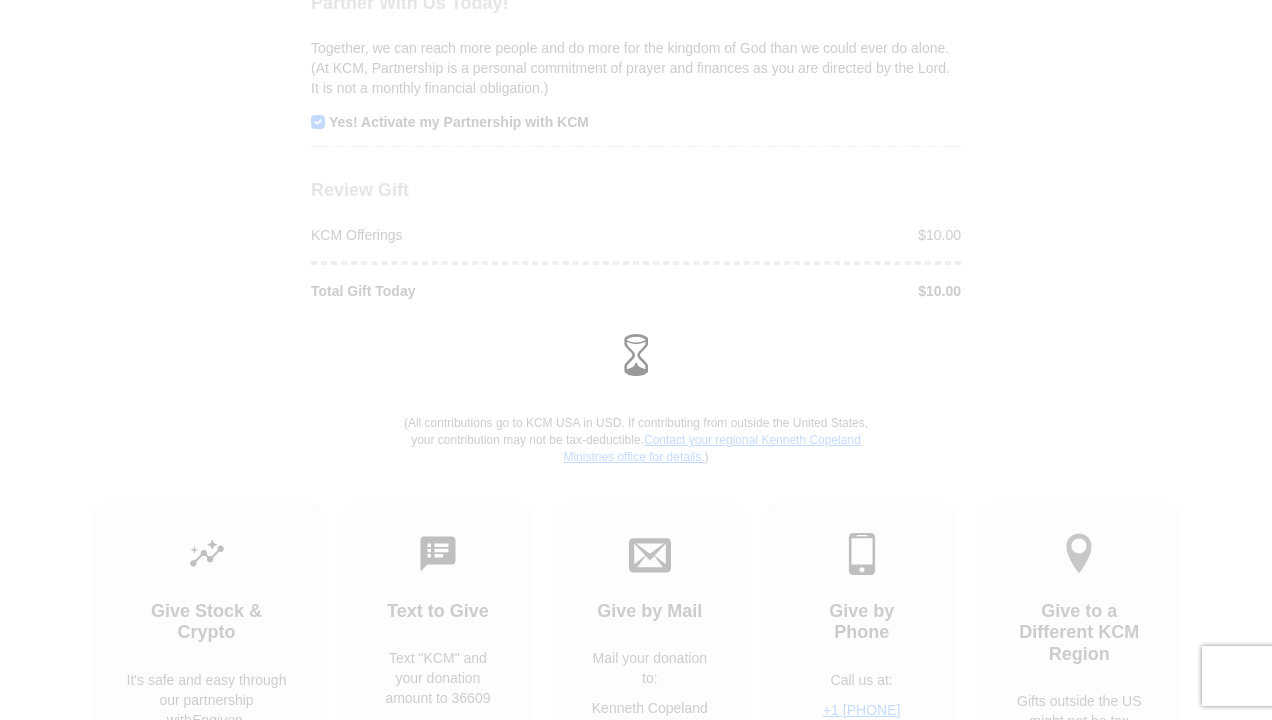 click at bounding box center (636, 356) 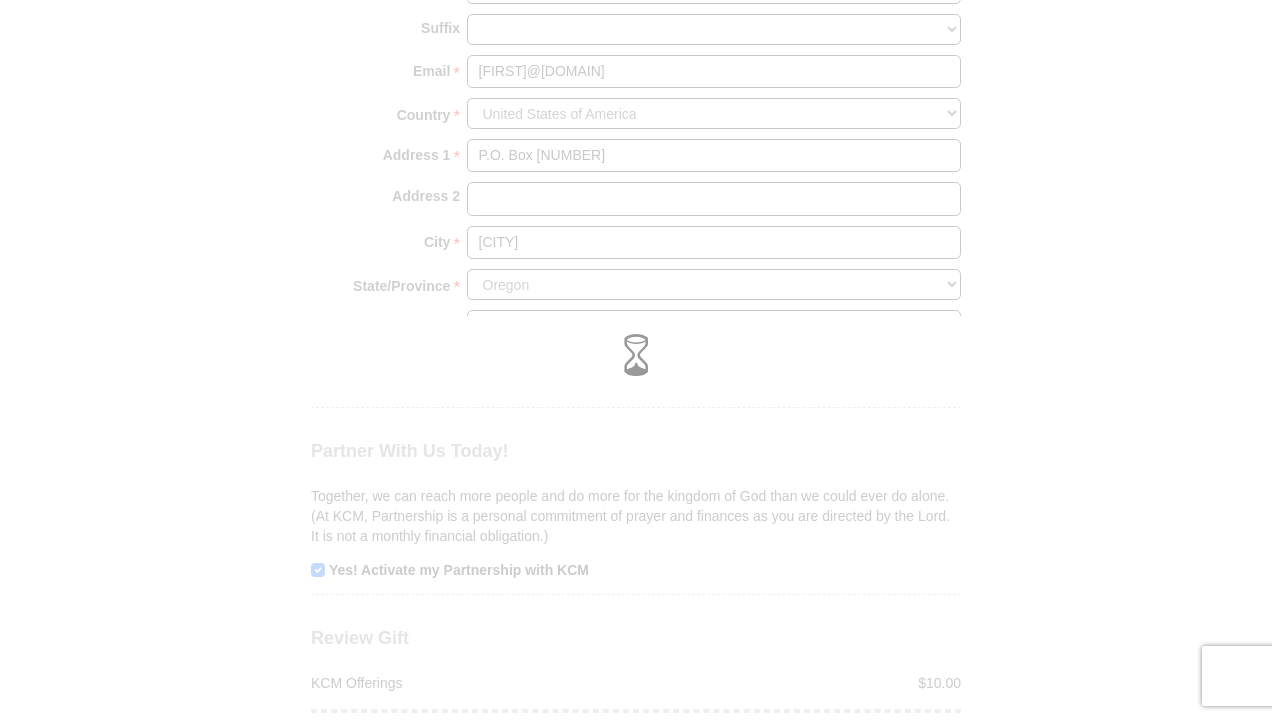 scroll, scrollTop: 1592, scrollLeft: 0, axis: vertical 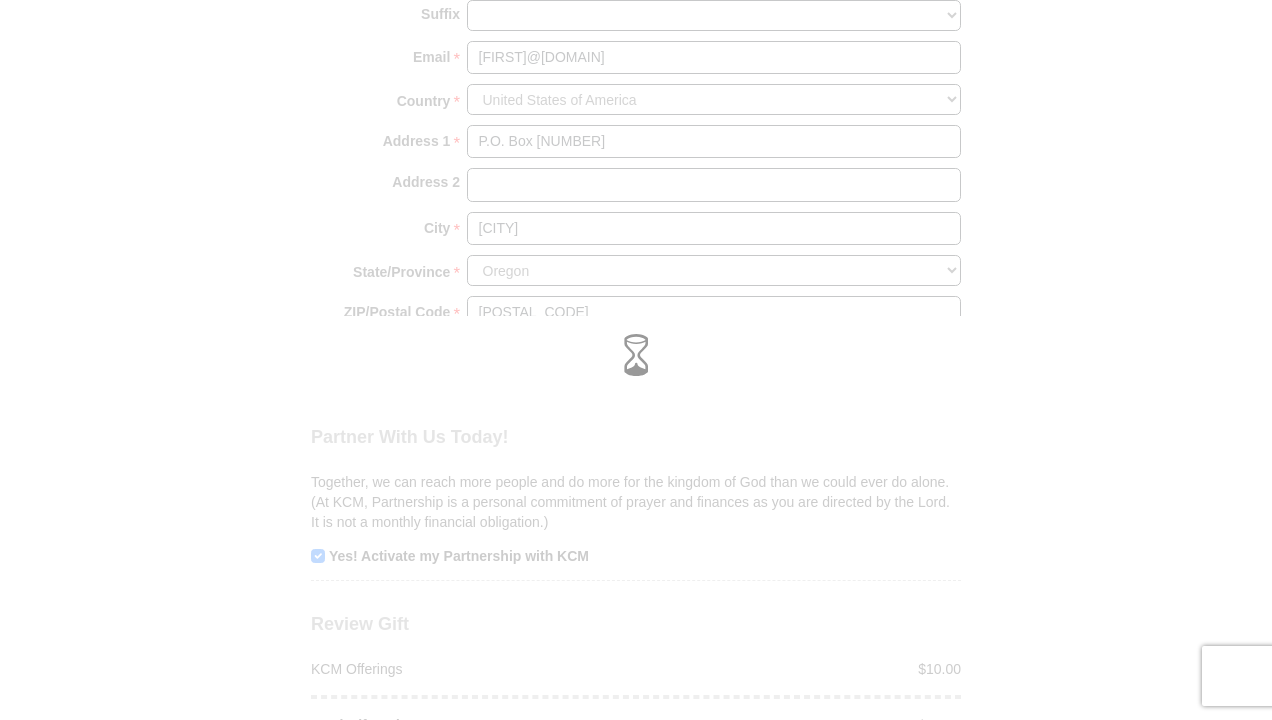 click at bounding box center (636, 360) 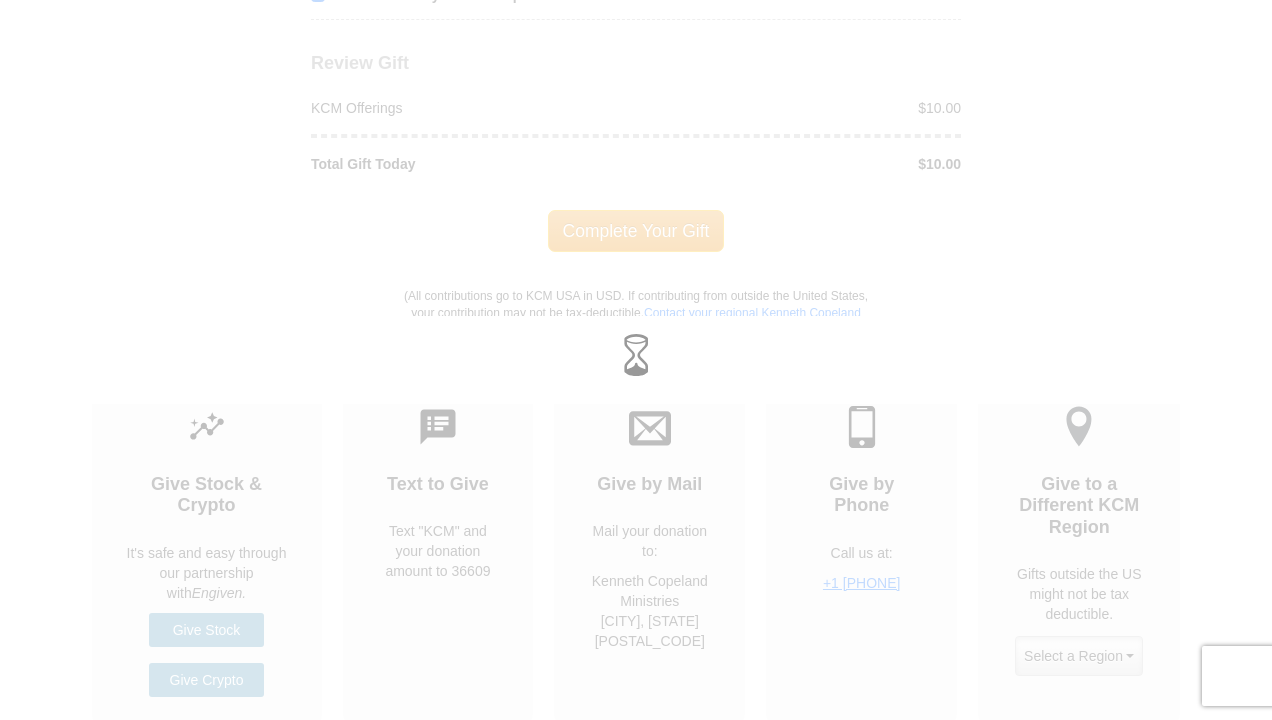 scroll, scrollTop: 2161, scrollLeft: 0, axis: vertical 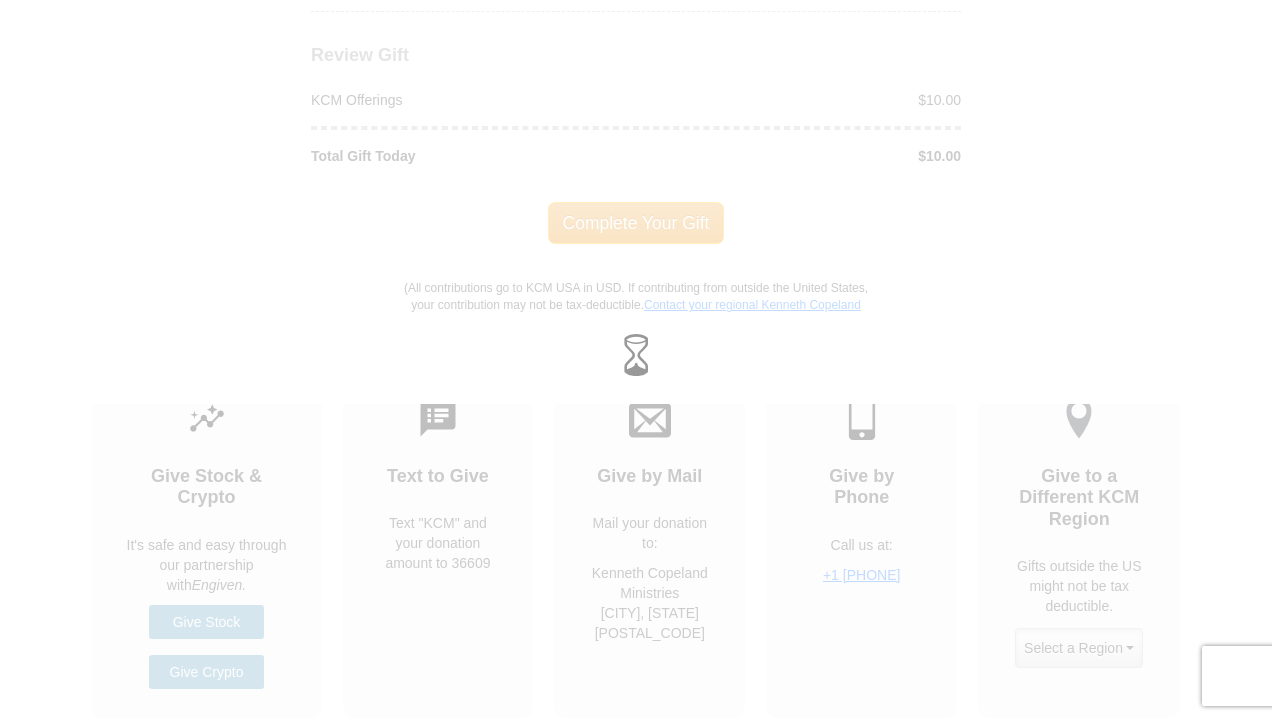 click at bounding box center [636, 360] 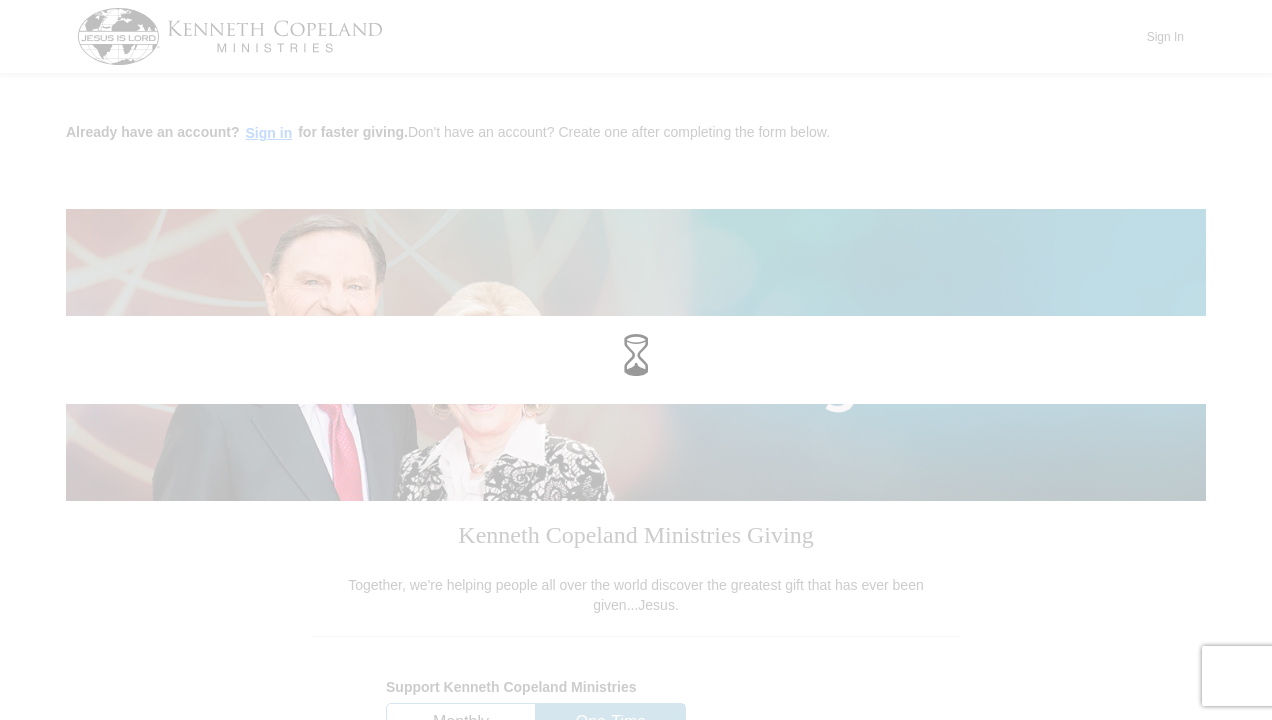 scroll, scrollTop: 0, scrollLeft: 0, axis: both 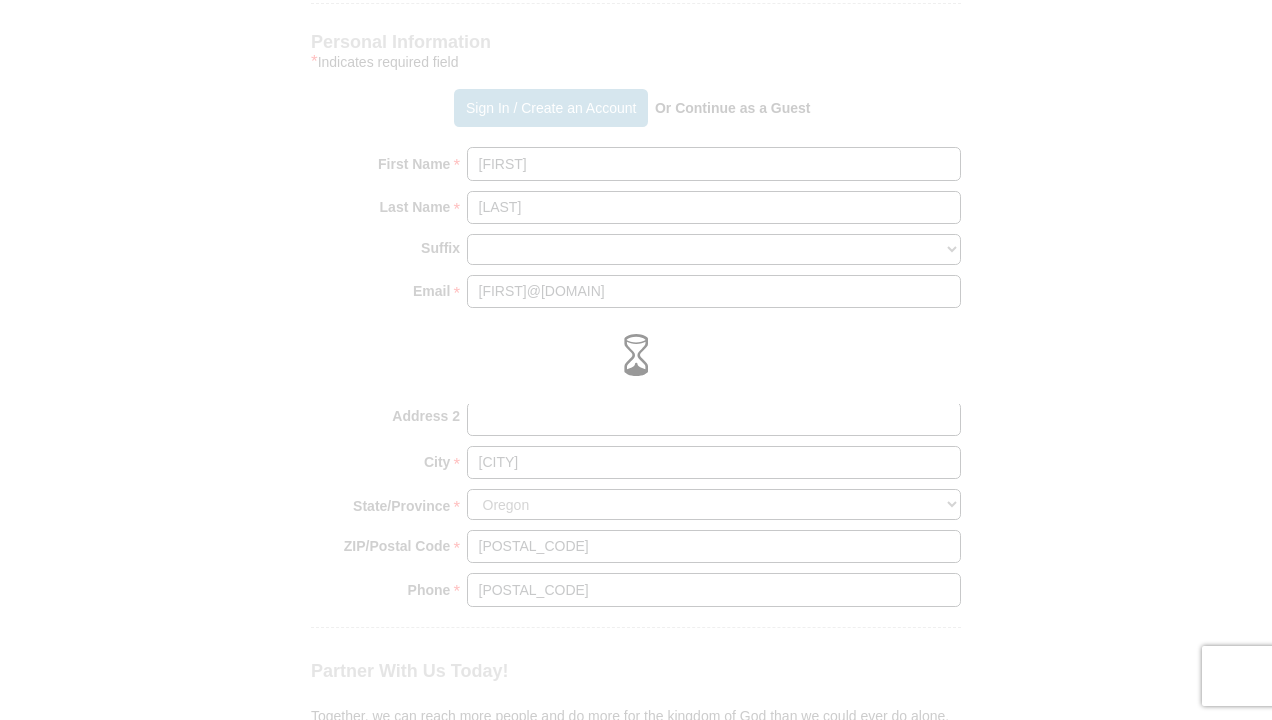click at bounding box center (636, 360) 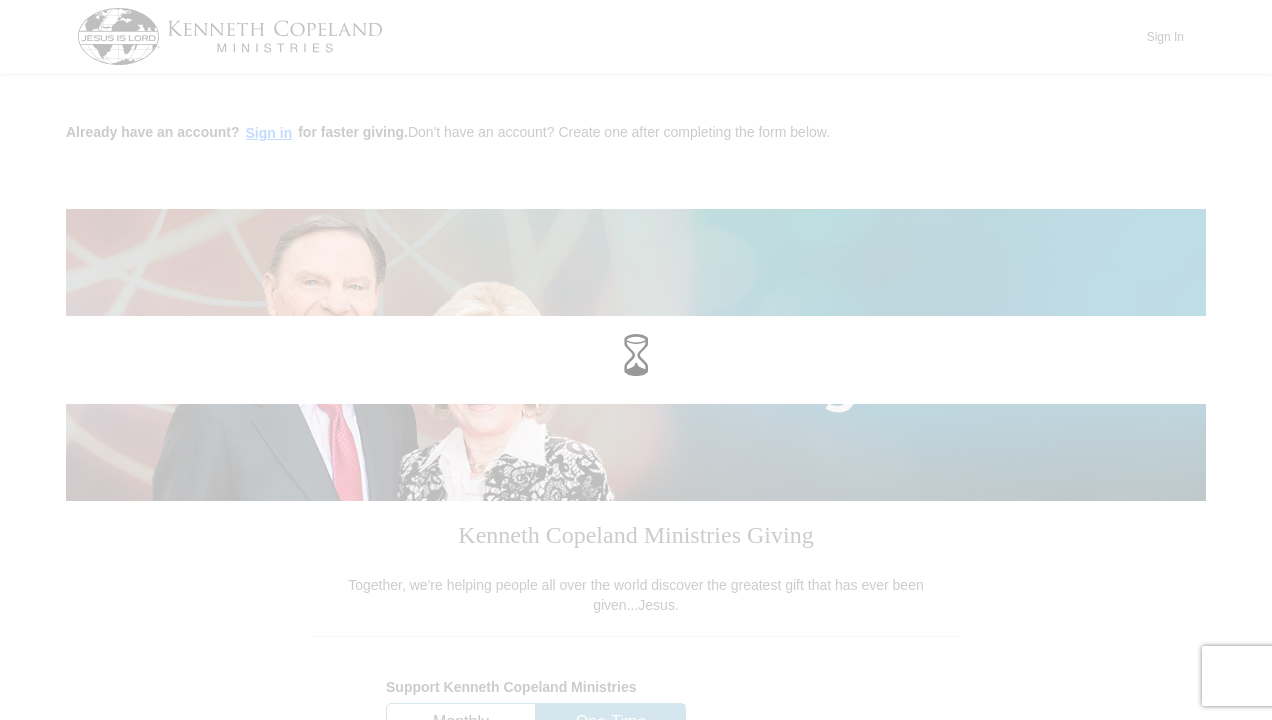 scroll, scrollTop: 0, scrollLeft: 0, axis: both 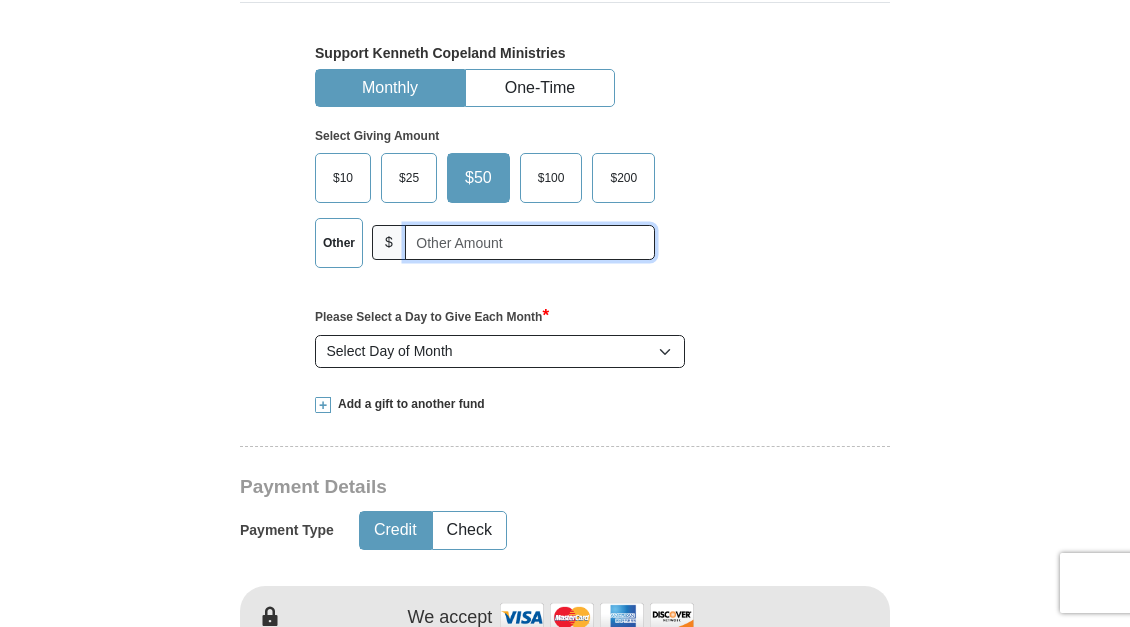 click at bounding box center (530, 242) 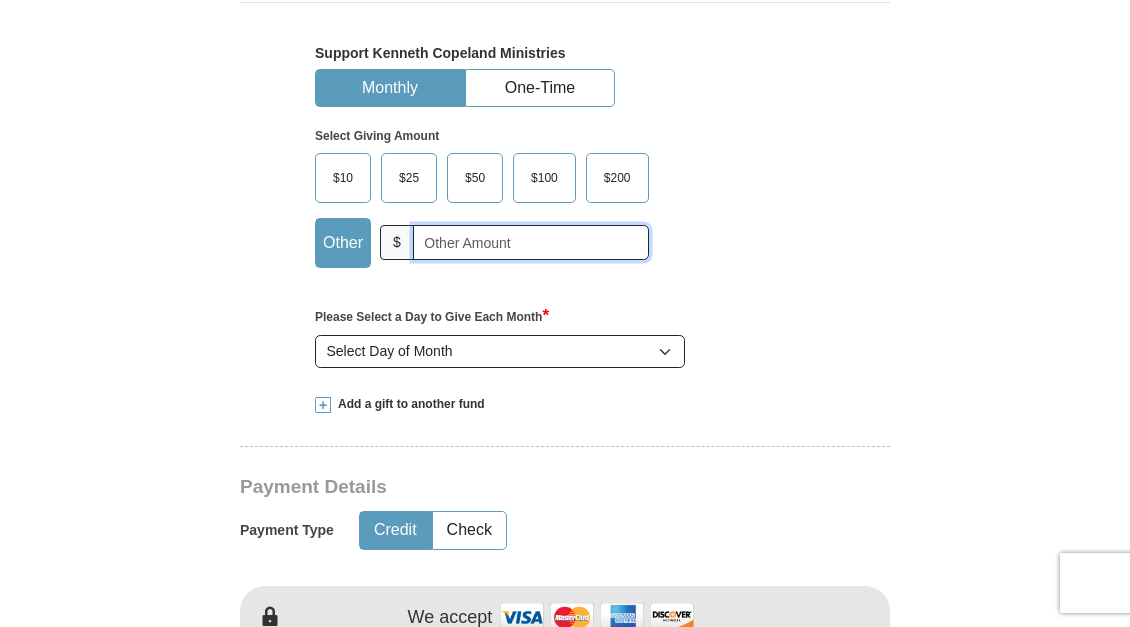 scroll, scrollTop: 583, scrollLeft: 0, axis: vertical 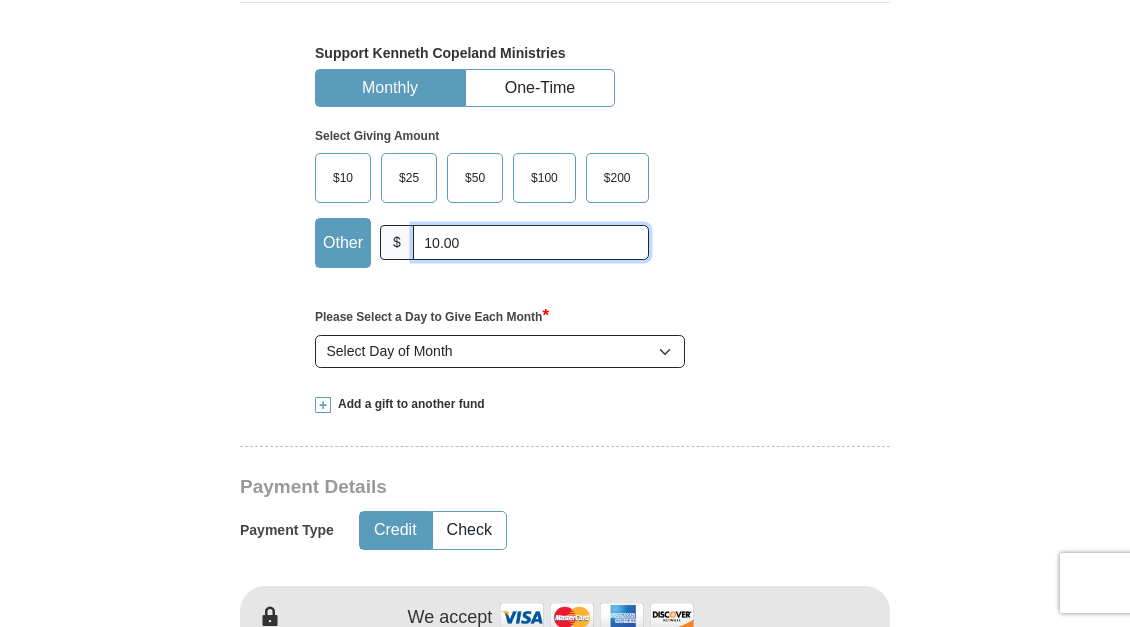type on "10.00" 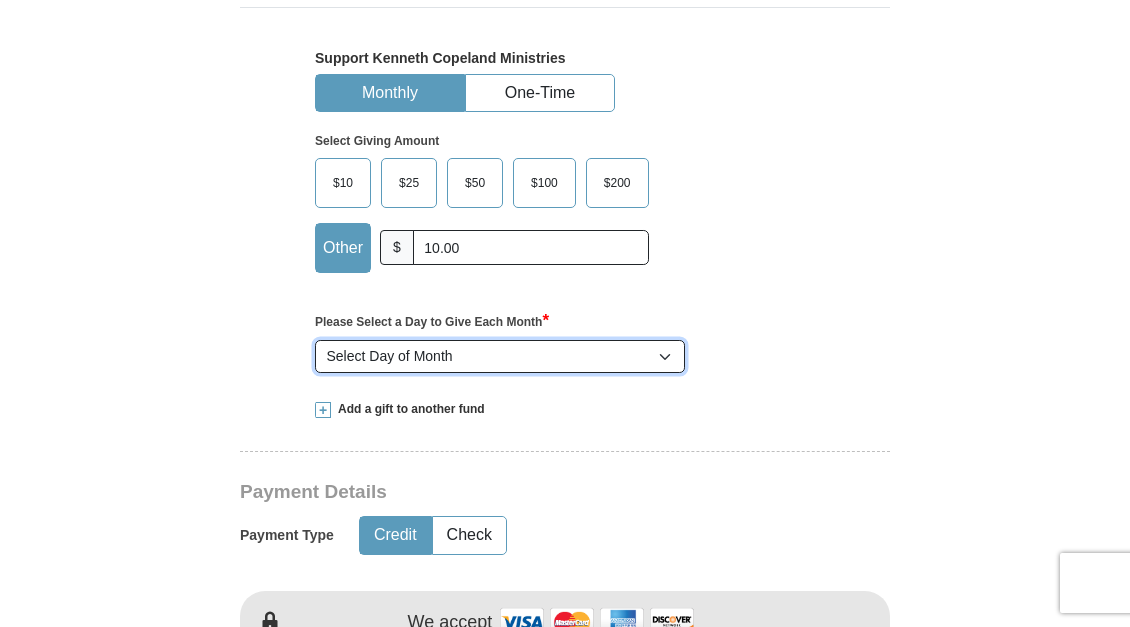 scroll, scrollTop: 561, scrollLeft: 0, axis: vertical 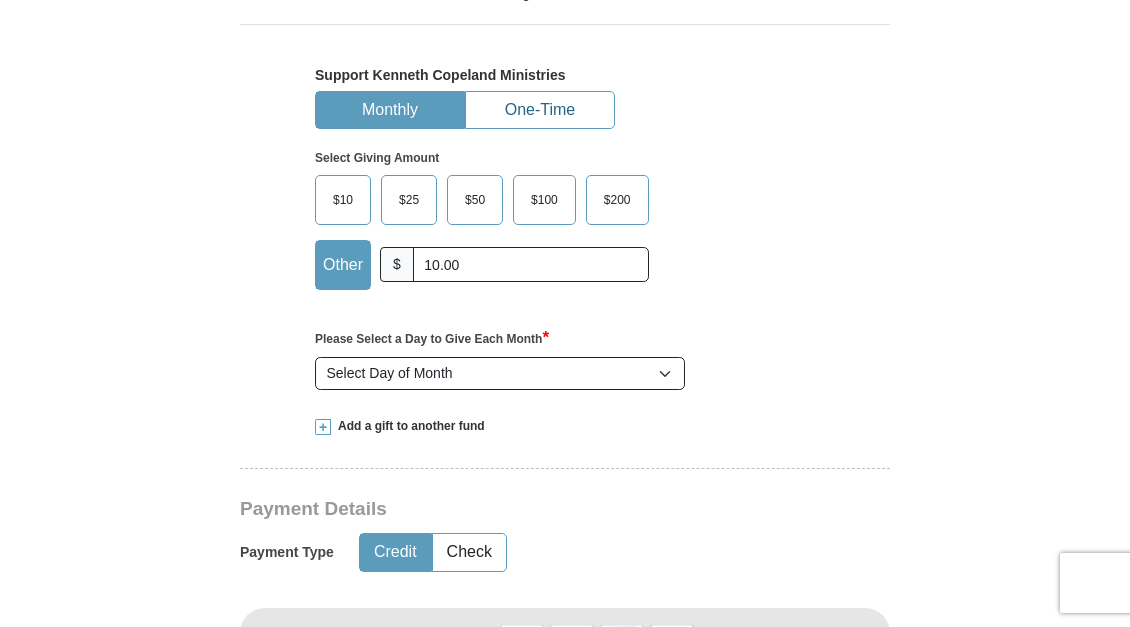 click on "One-Time" at bounding box center [540, 110] 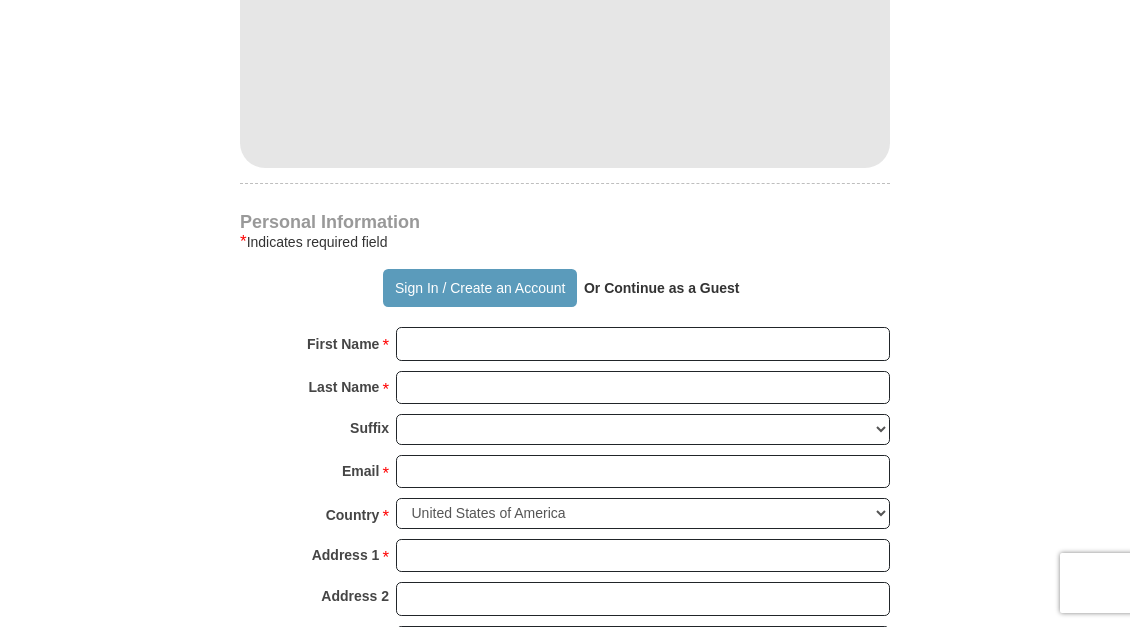scroll, scrollTop: 1151, scrollLeft: 0, axis: vertical 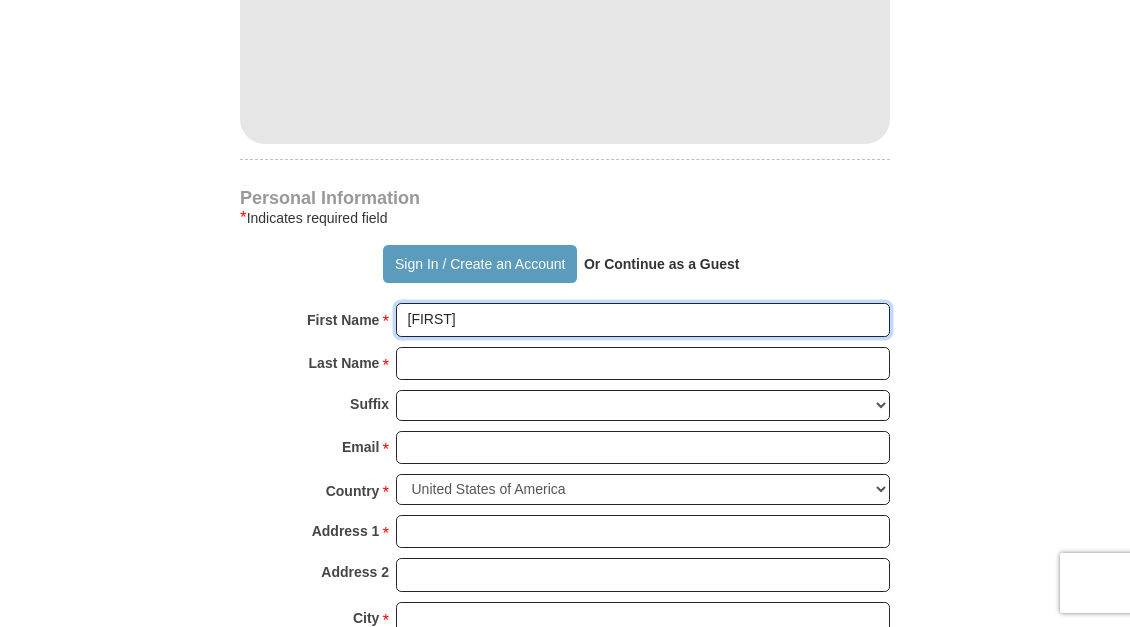 type on "[FIRST]" 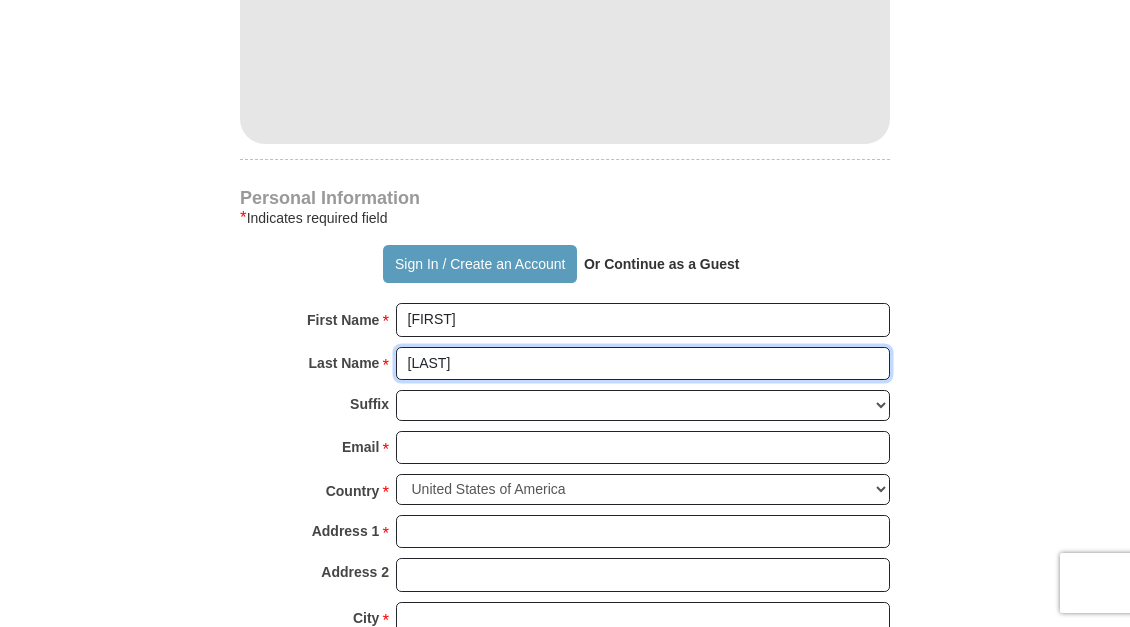 type on "[LAST]" 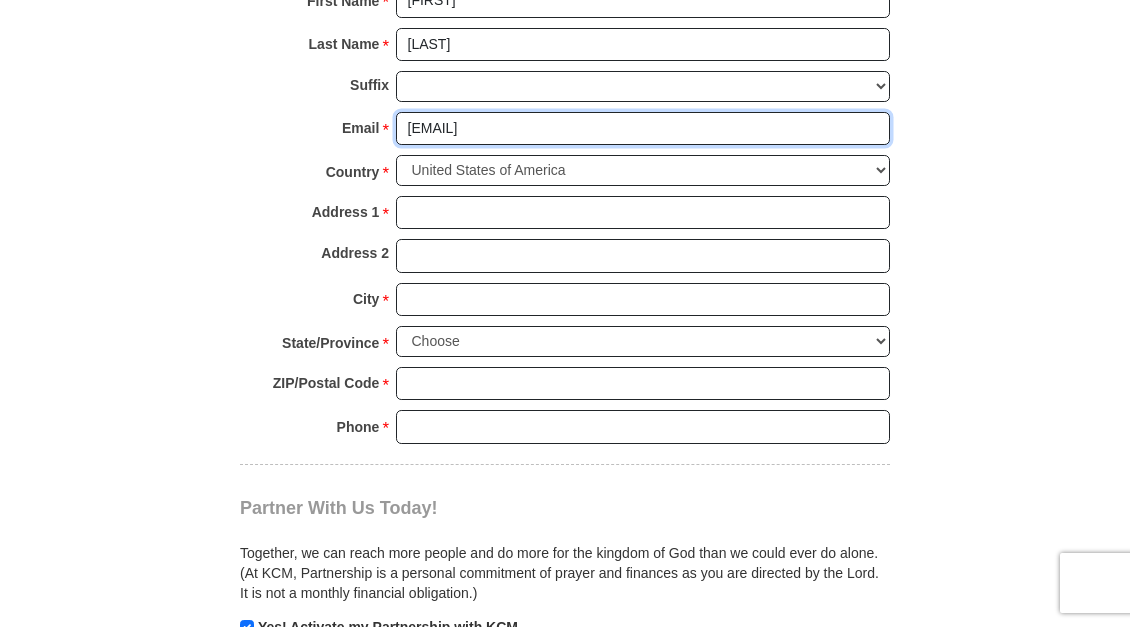scroll, scrollTop: 1518, scrollLeft: 0, axis: vertical 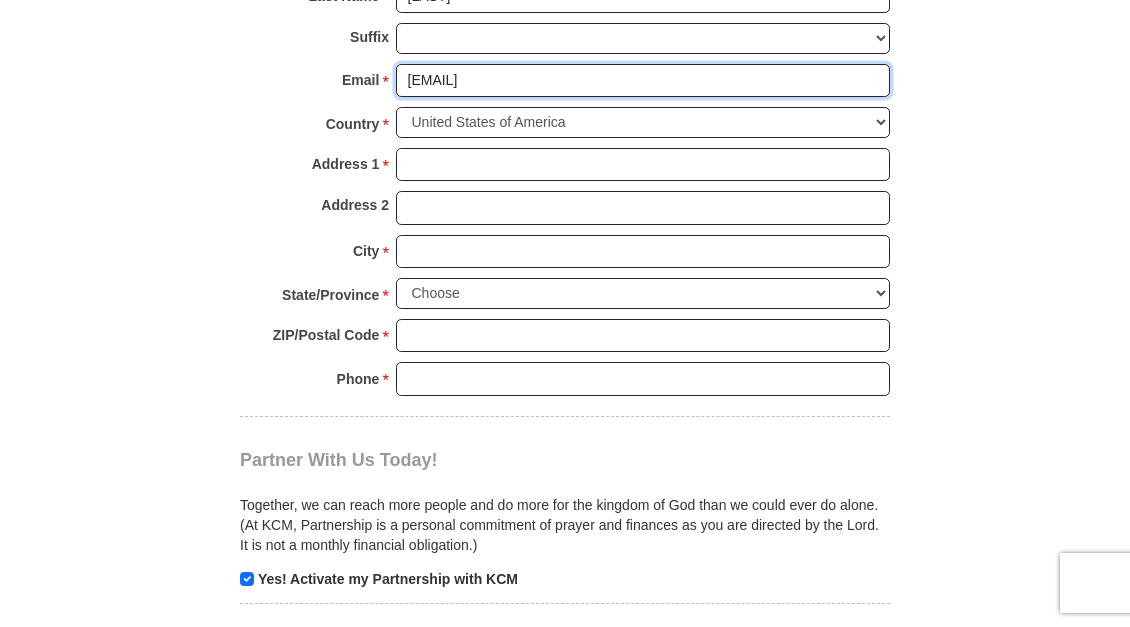 type on "[EMAIL]" 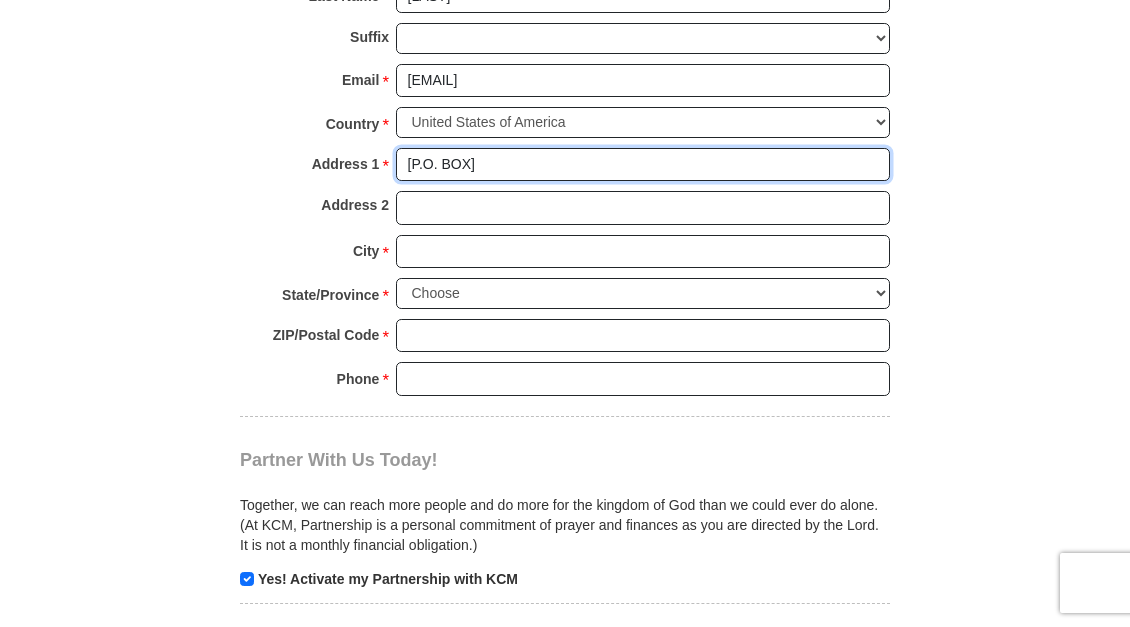 type on "[P.O. BOX]" 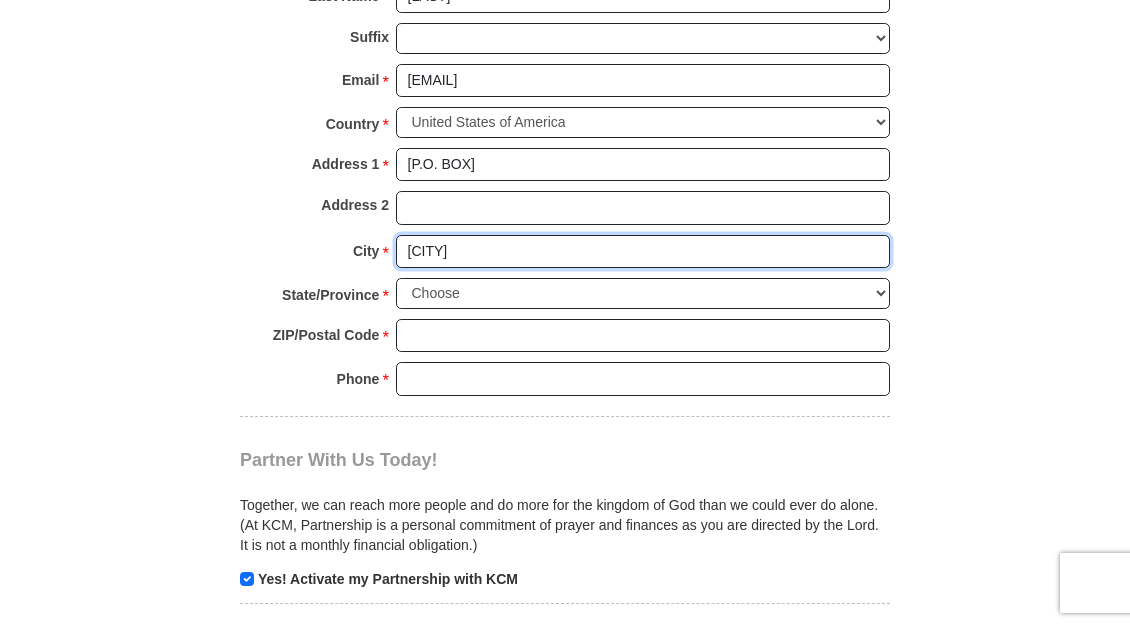 type on "[CITY]" 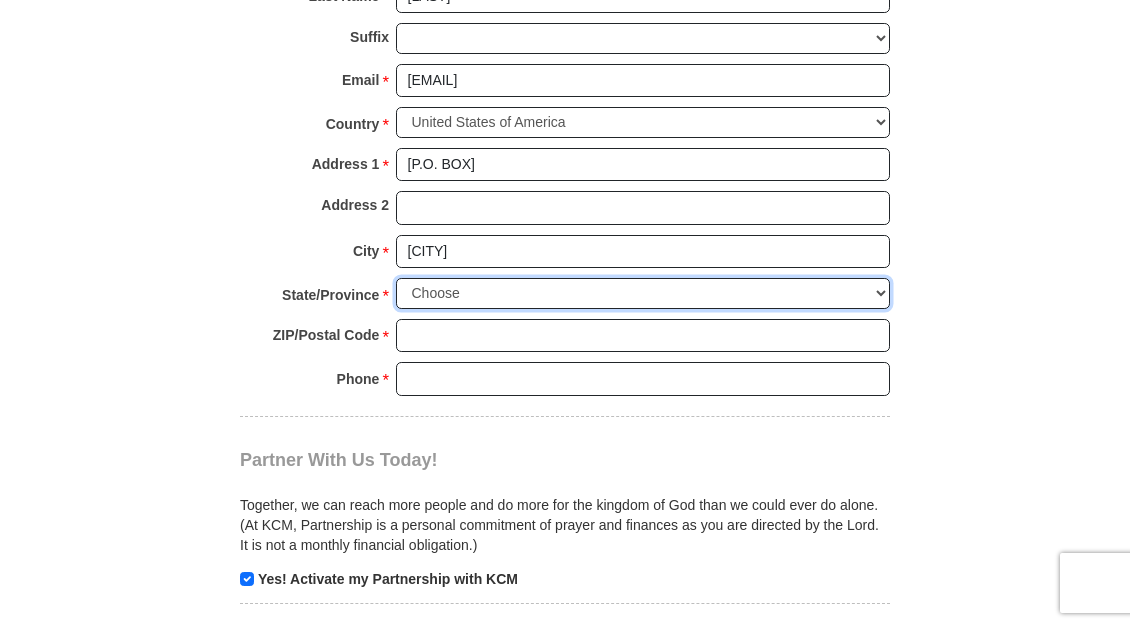 select on "OR" 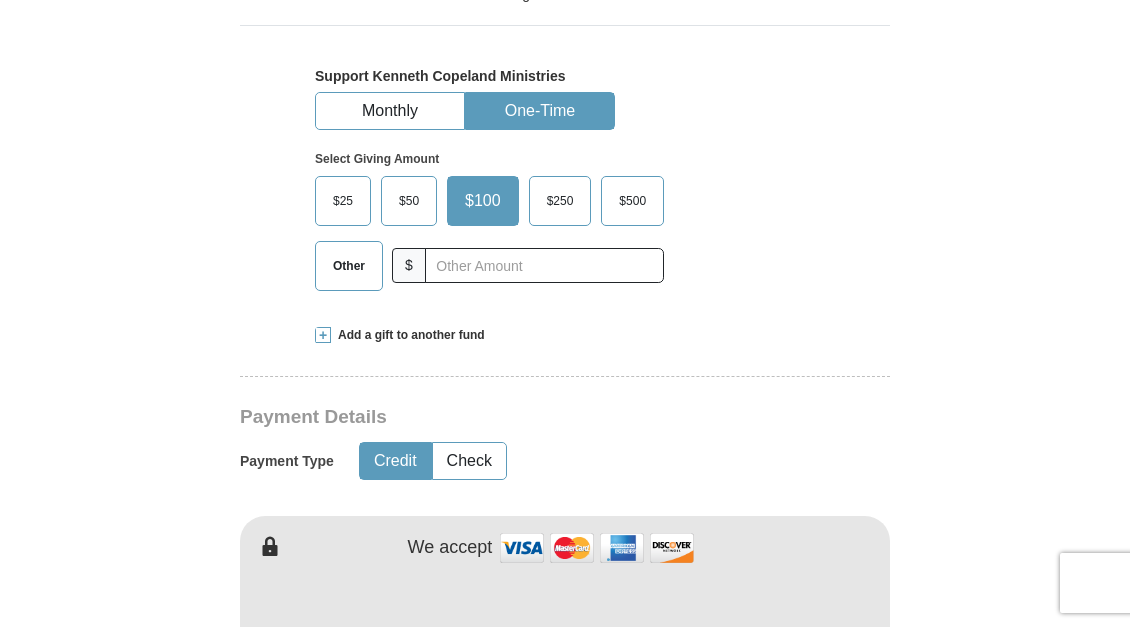 scroll, scrollTop: 556, scrollLeft: 0, axis: vertical 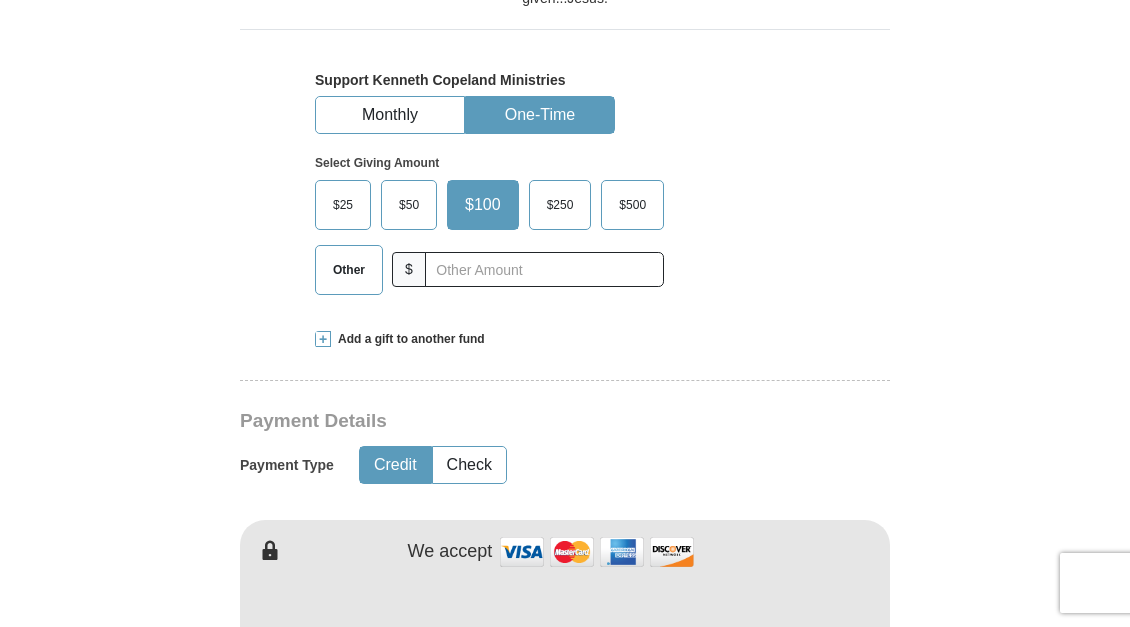 type on "[POSTAL CODE]" 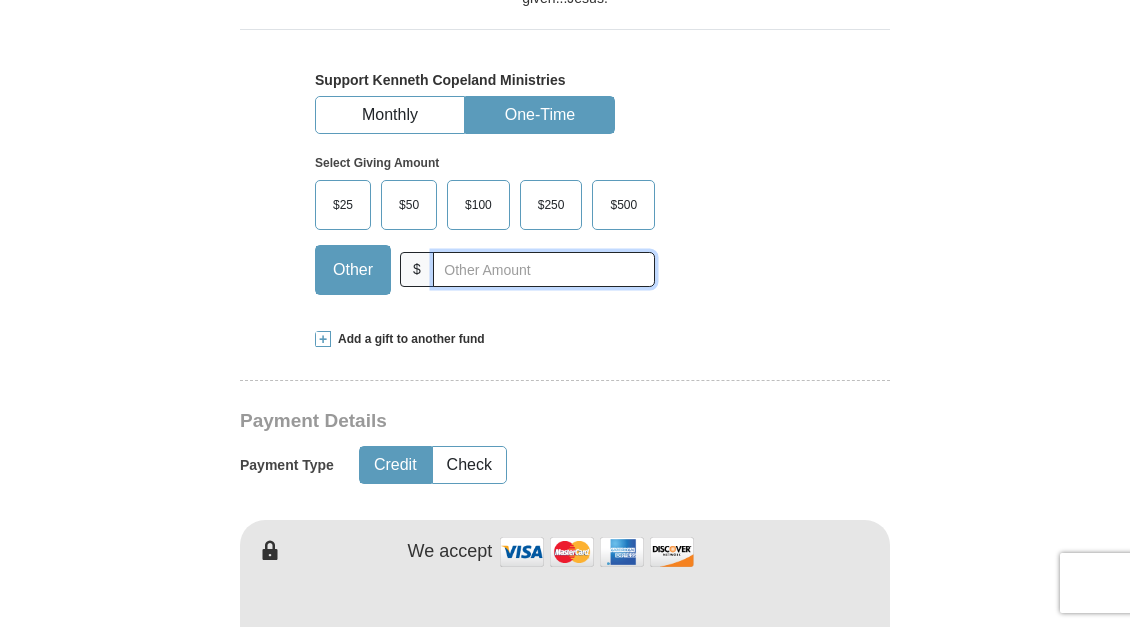 click at bounding box center [544, 269] 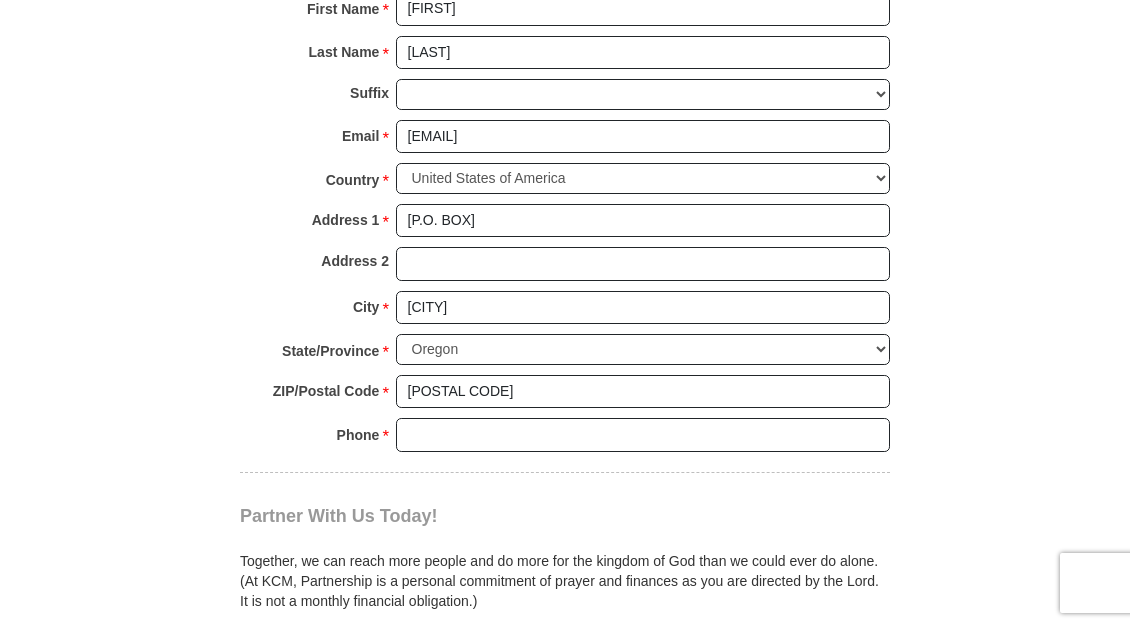 scroll, scrollTop: 1483, scrollLeft: 0, axis: vertical 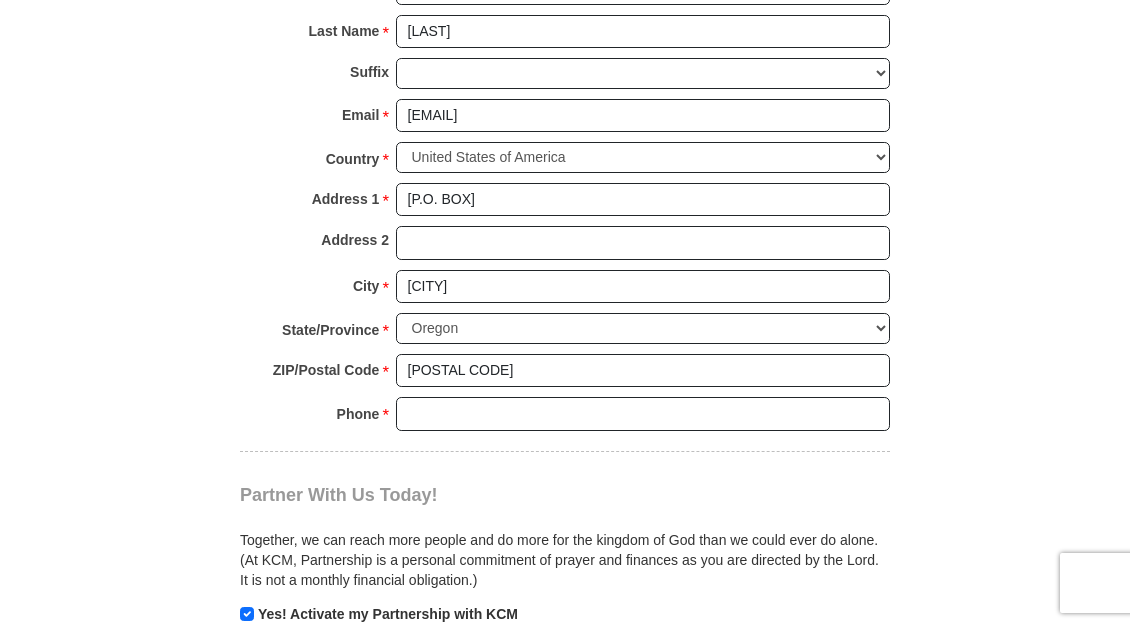 type on "10.00" 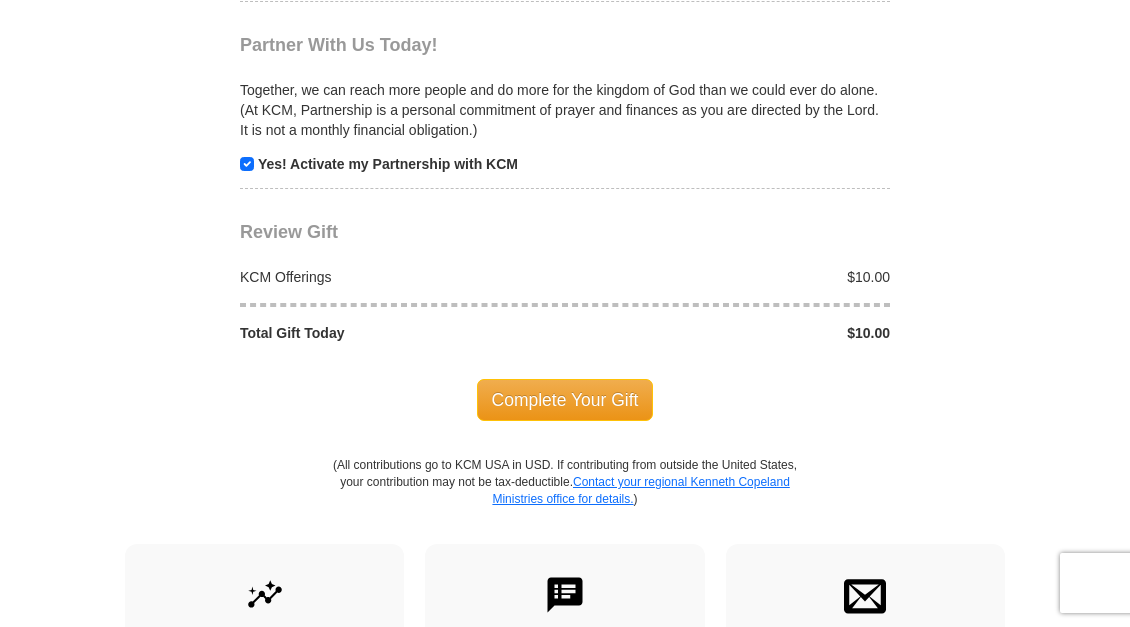 scroll, scrollTop: 1940, scrollLeft: 0, axis: vertical 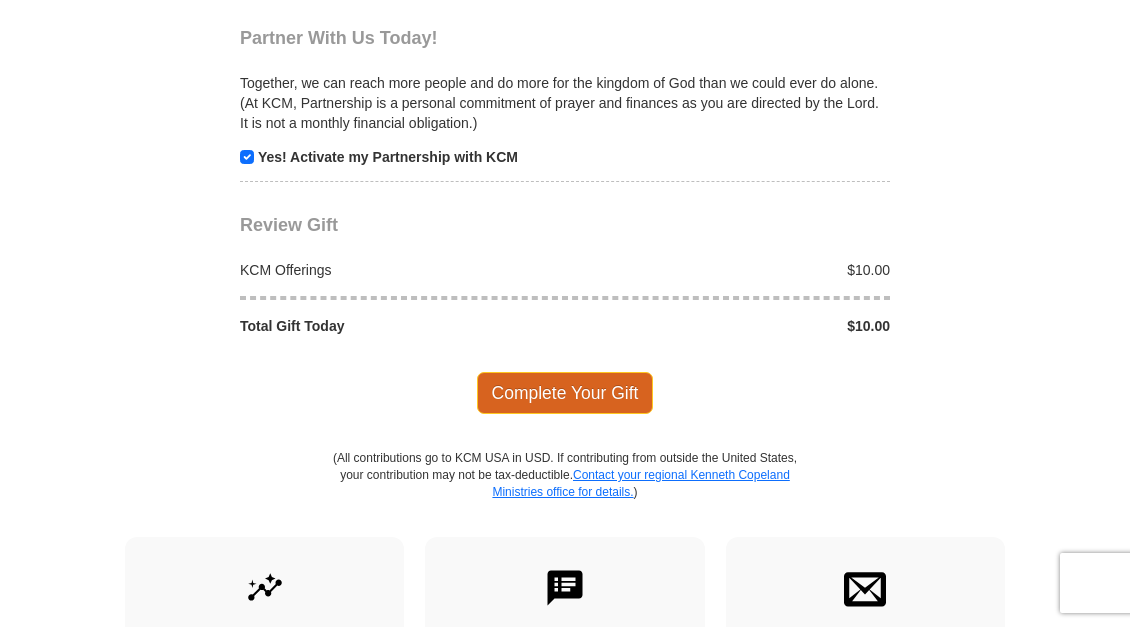 type on "[PHONE]" 